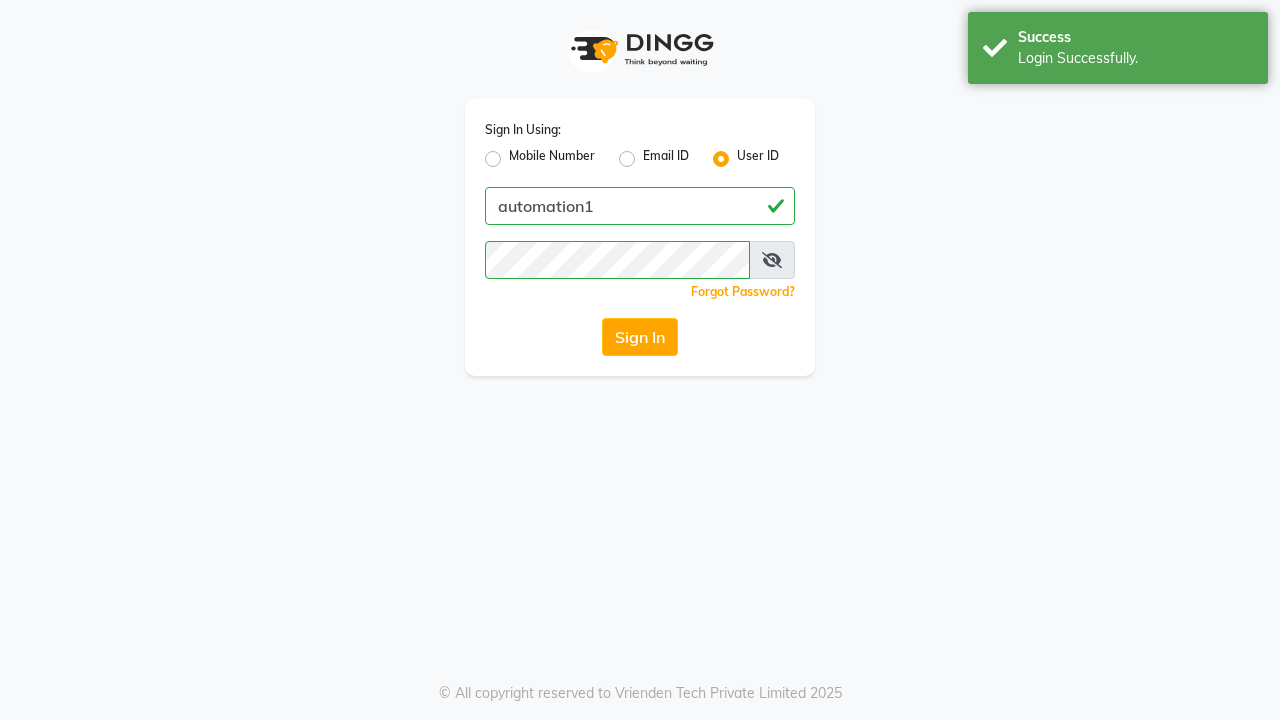 scroll, scrollTop: 0, scrollLeft: 0, axis: both 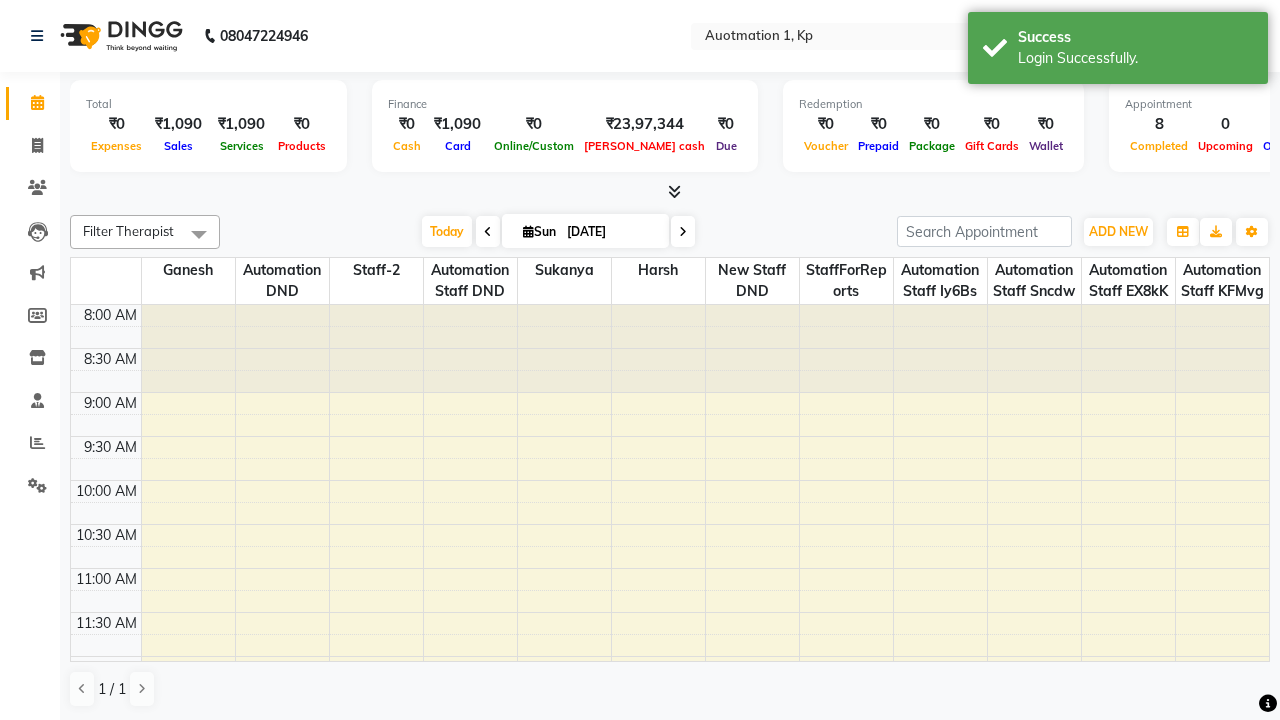 select on "en" 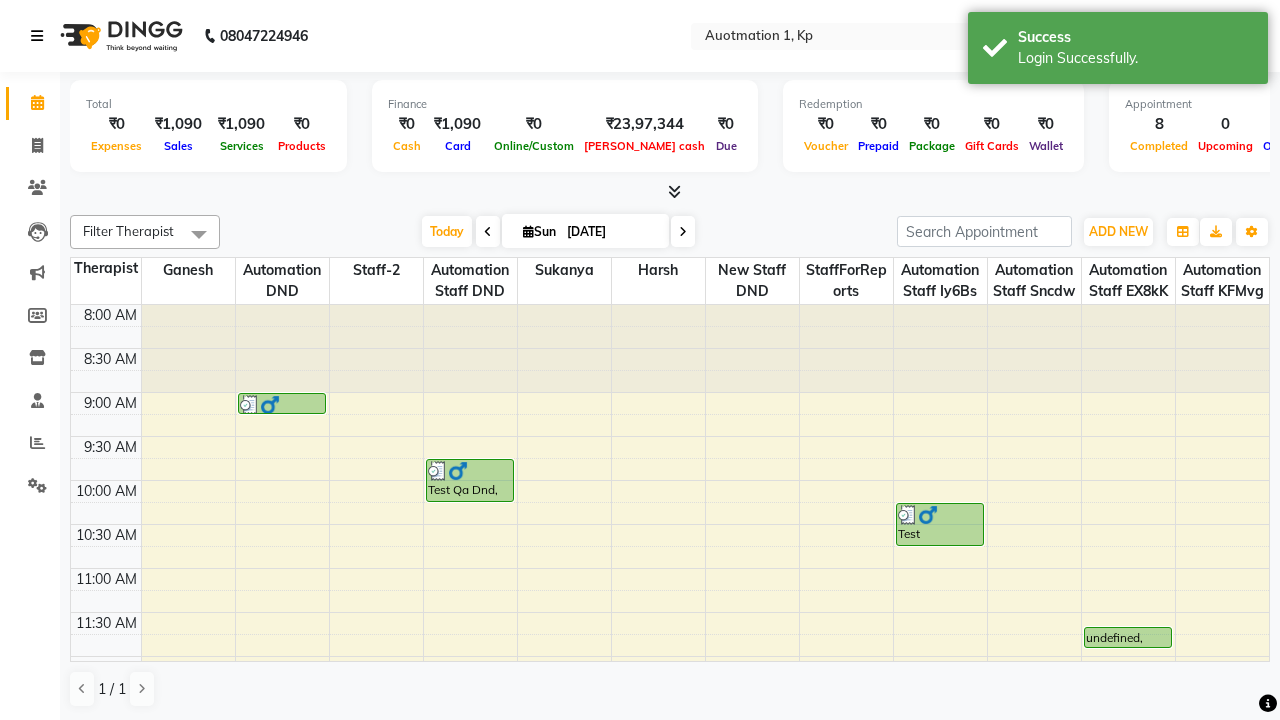 click at bounding box center (37, 36) 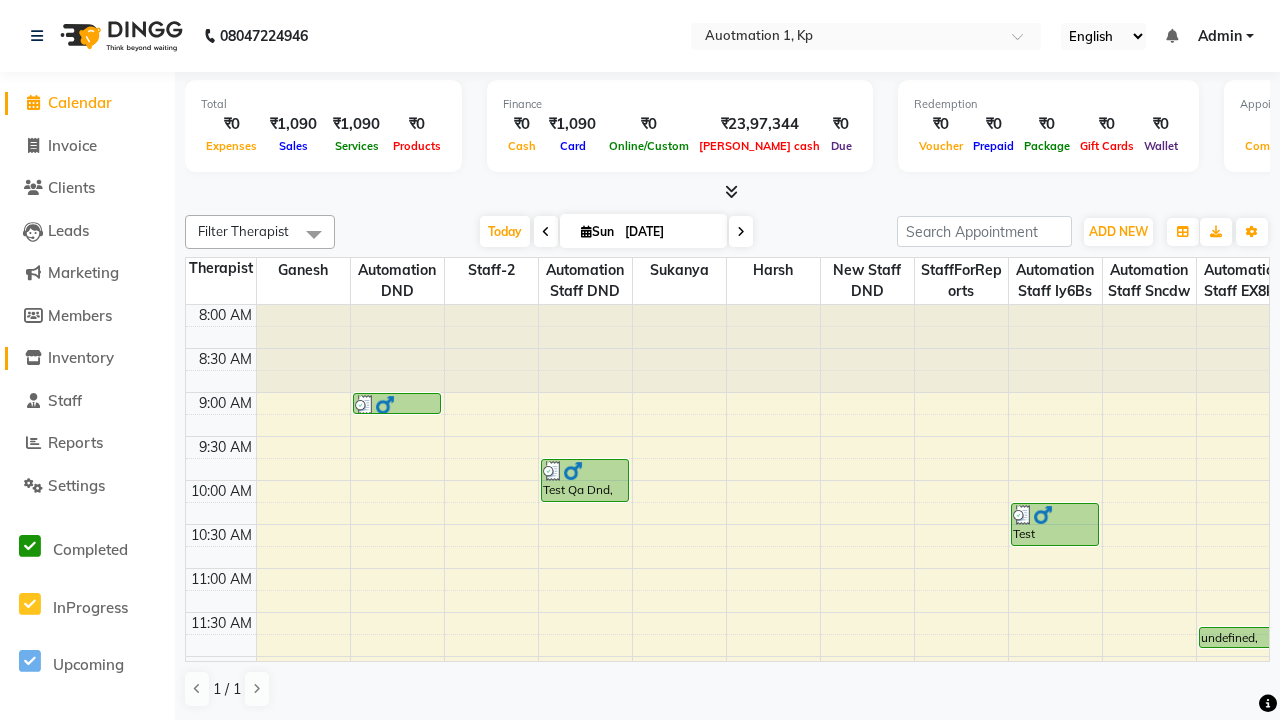 click on "Inventory" 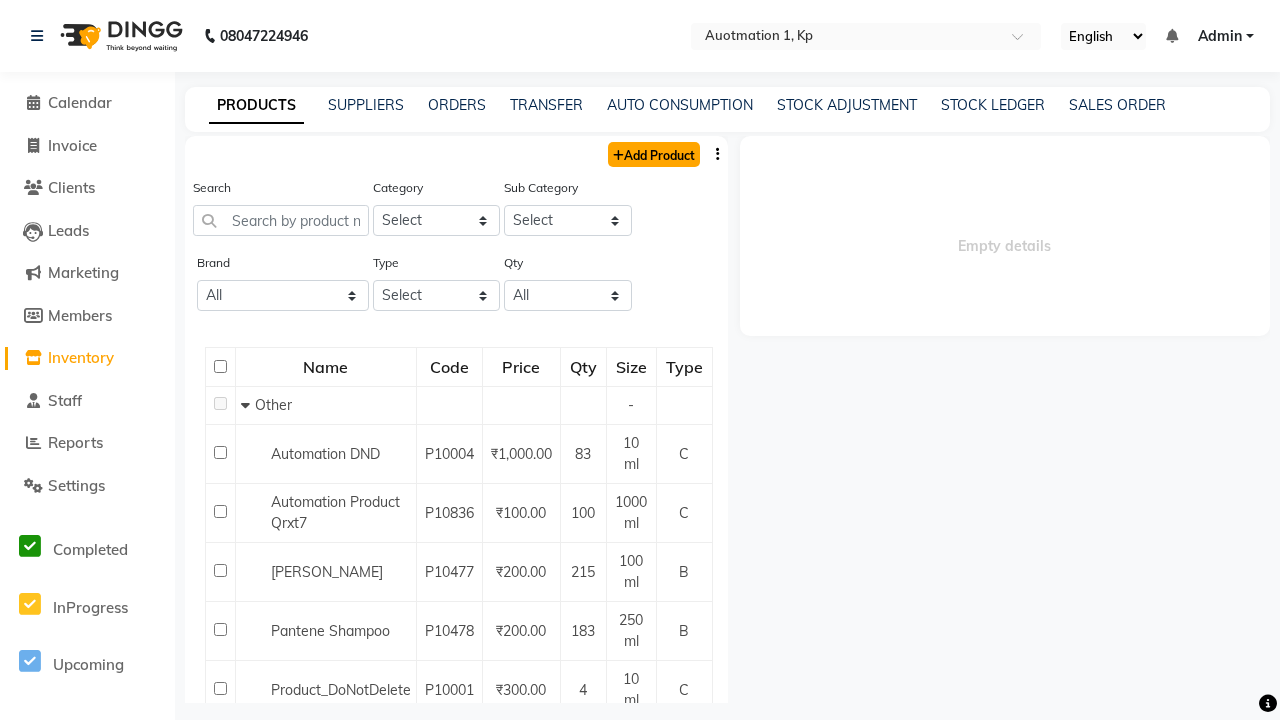 click on "Add Product" 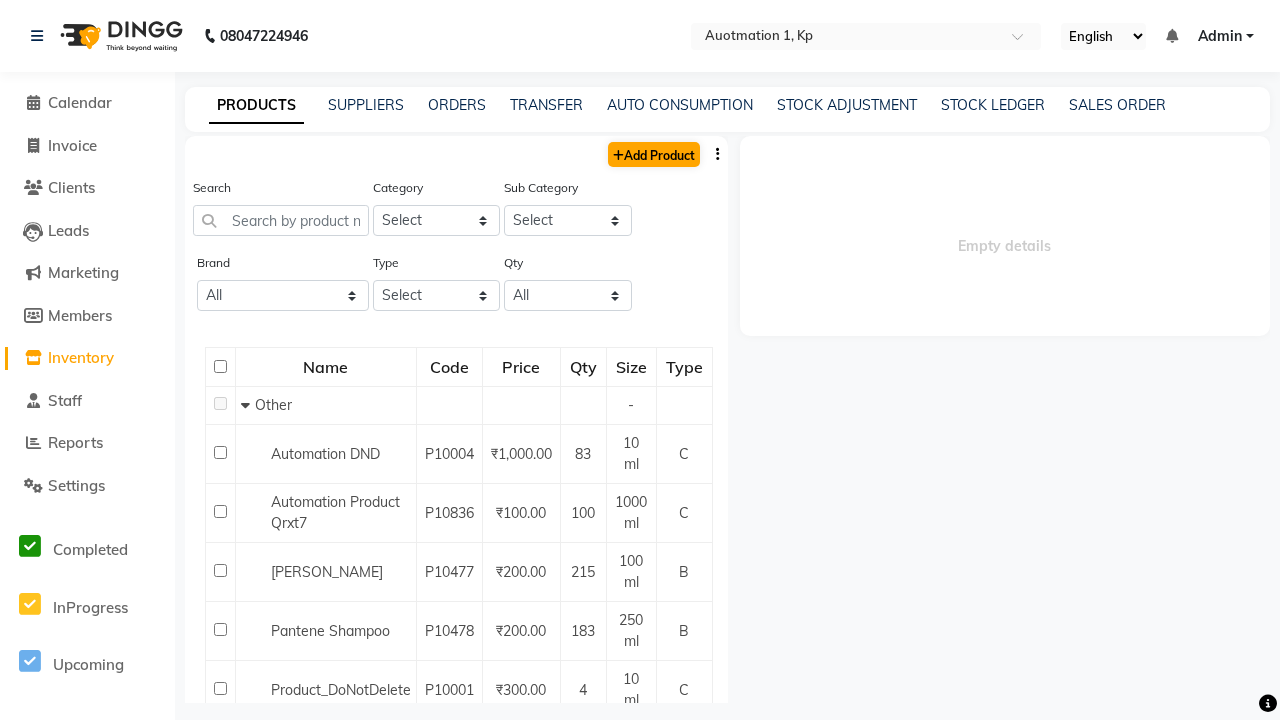 select on "true" 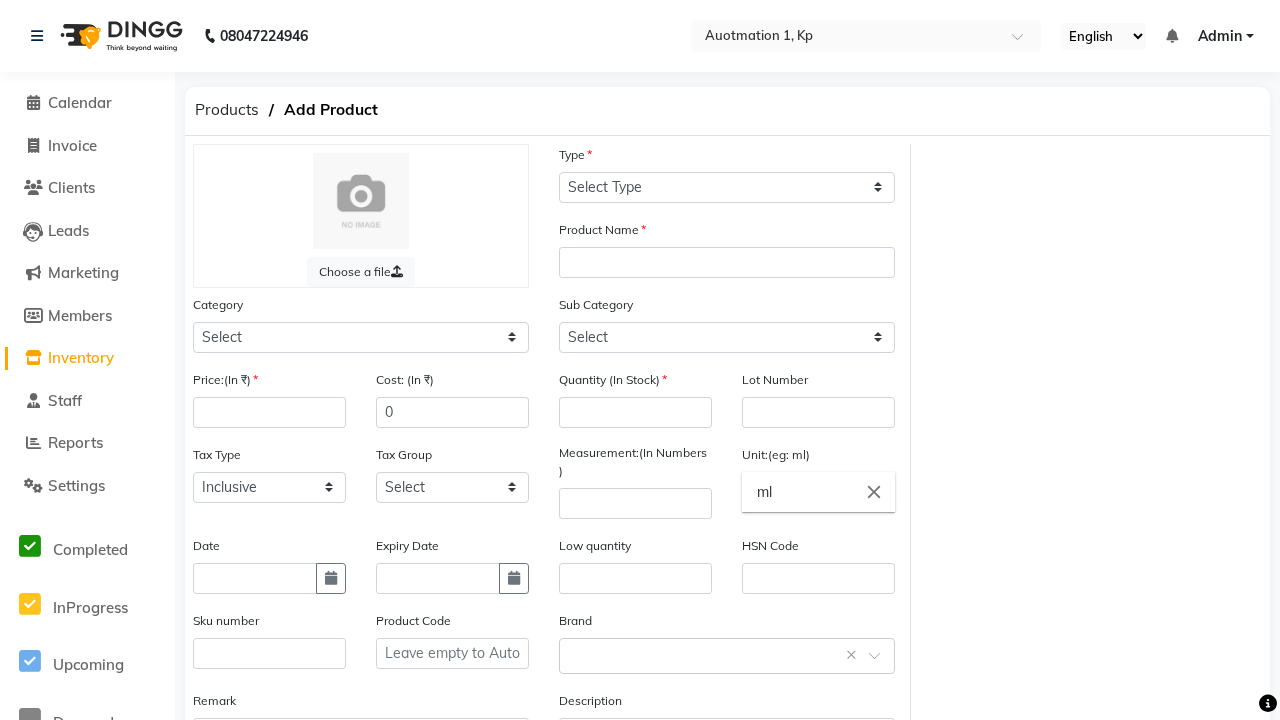 select on "C" 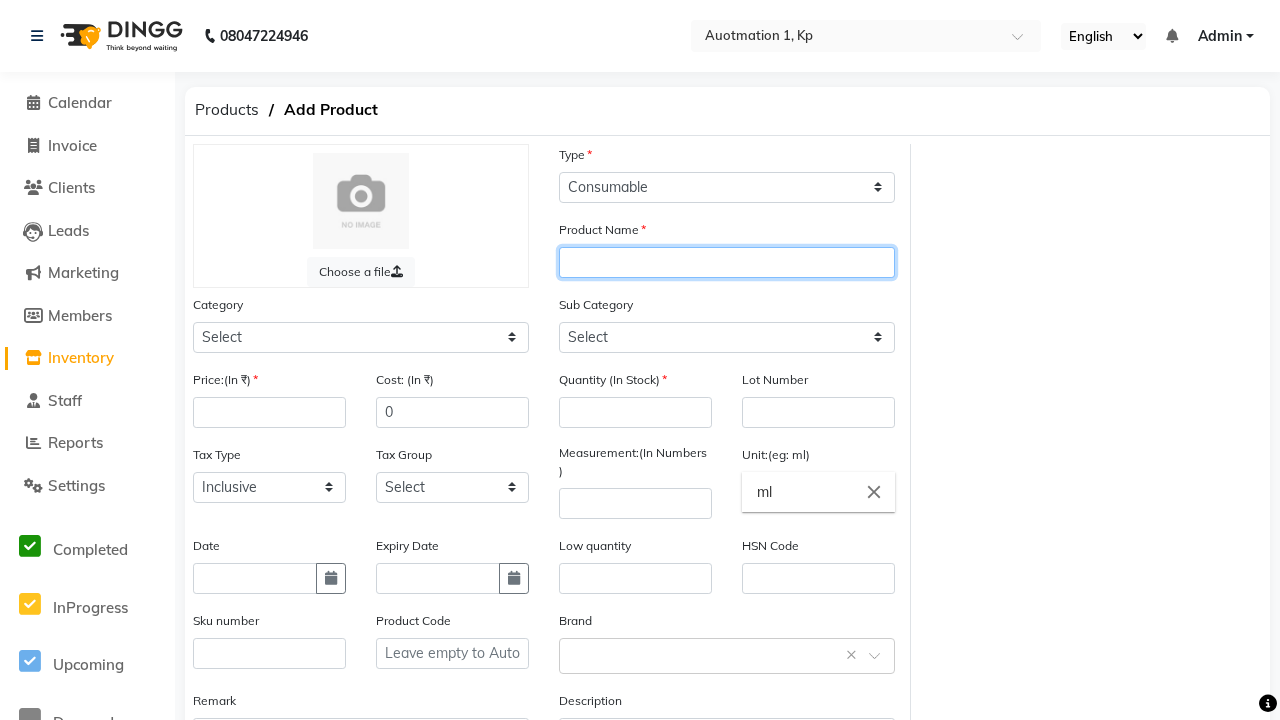 type on "Automation Product z34Eq" 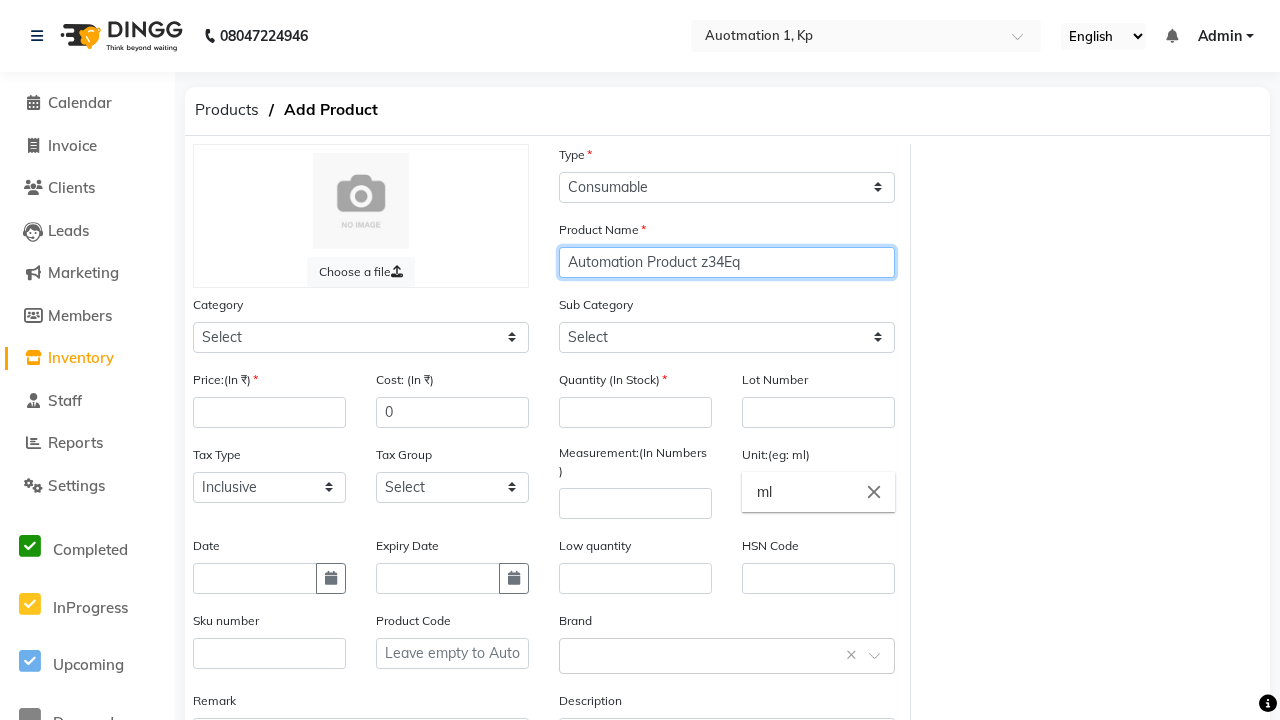 select on "44502000" 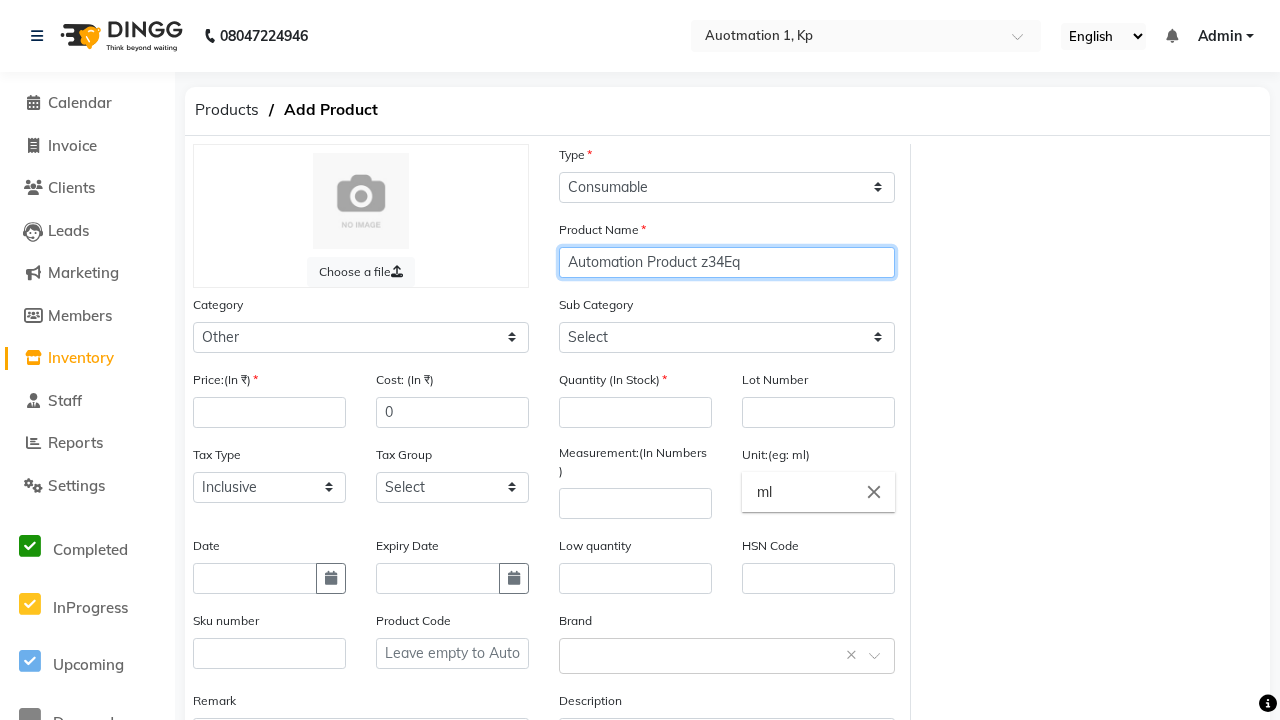 type on "Automation Product z34Eq" 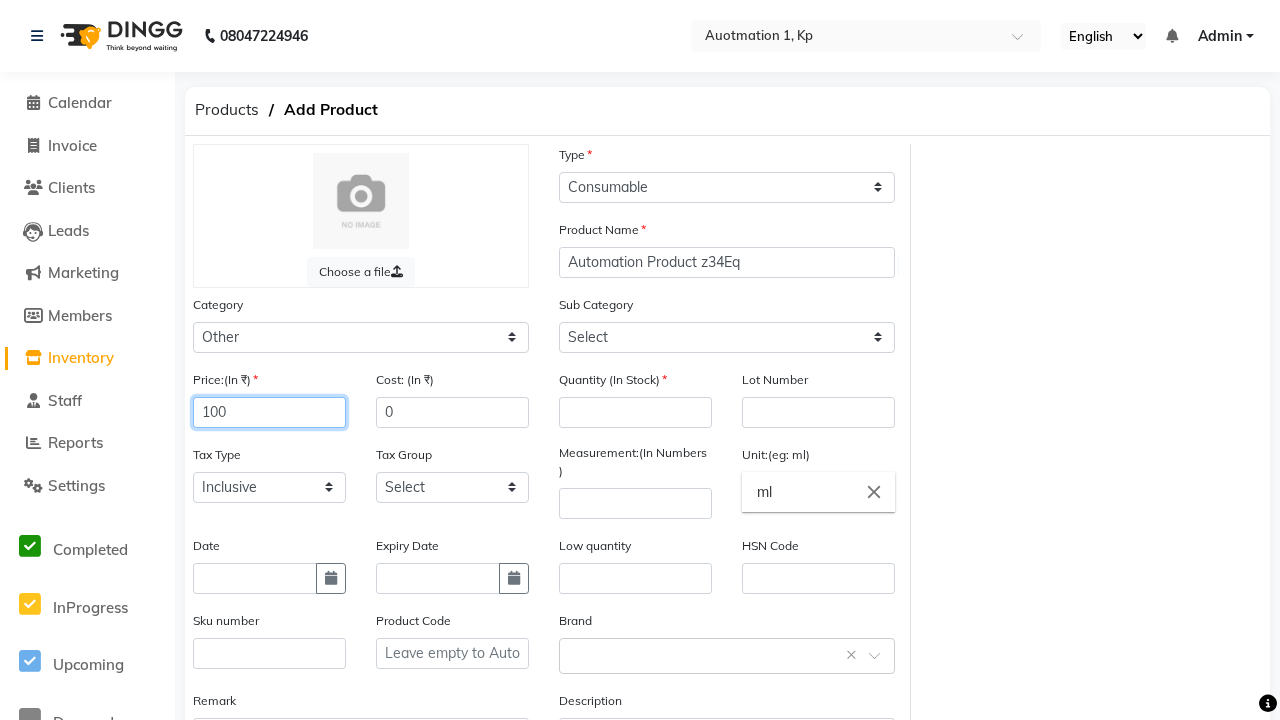 type on "100" 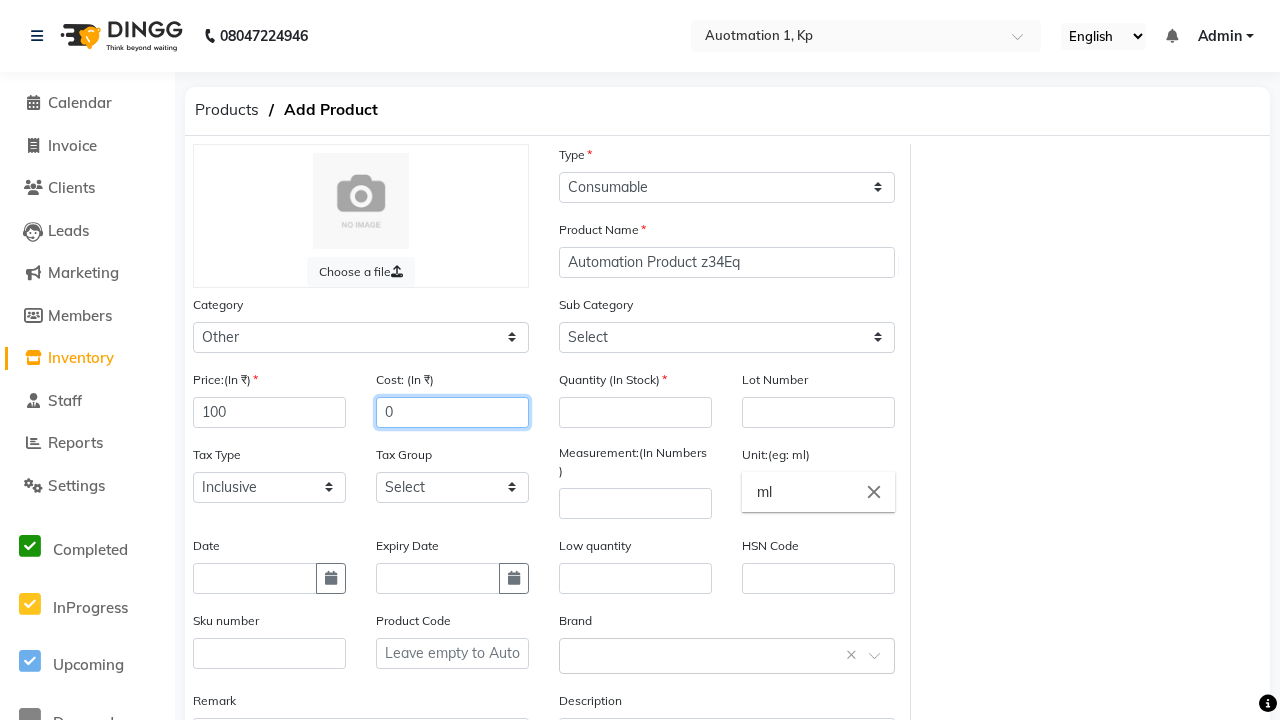 type on "150" 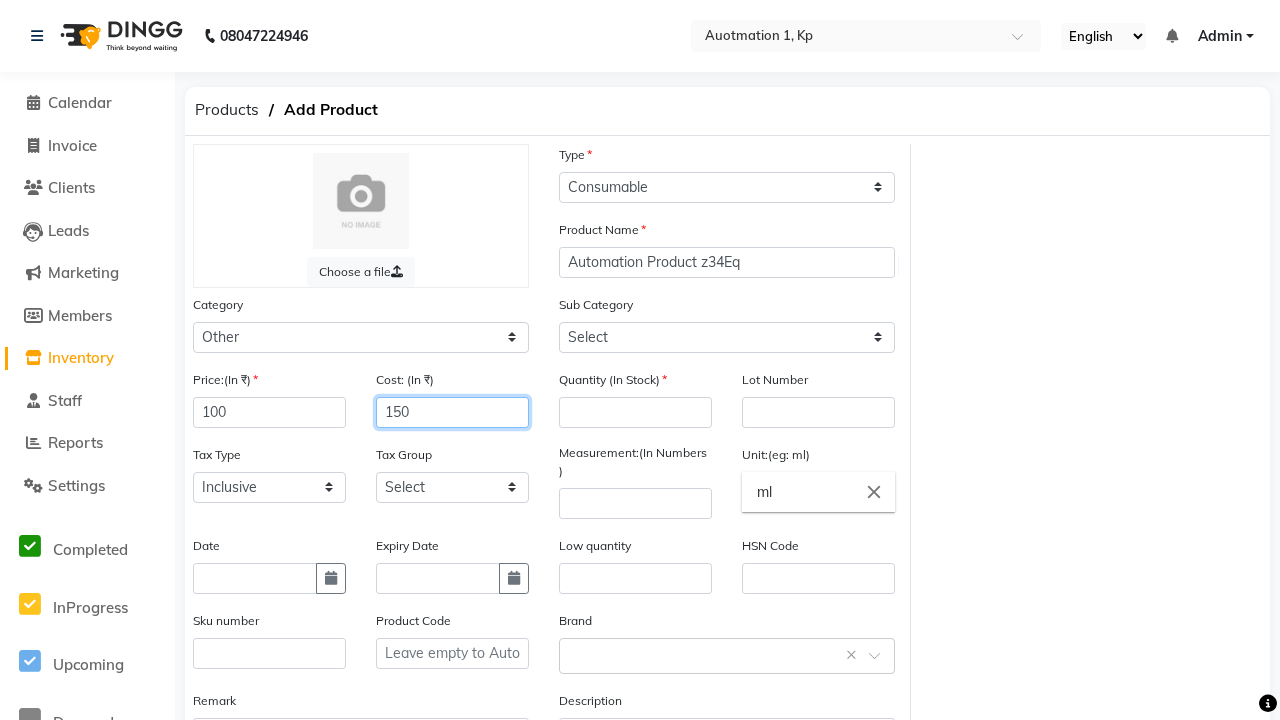 select on "44502001" 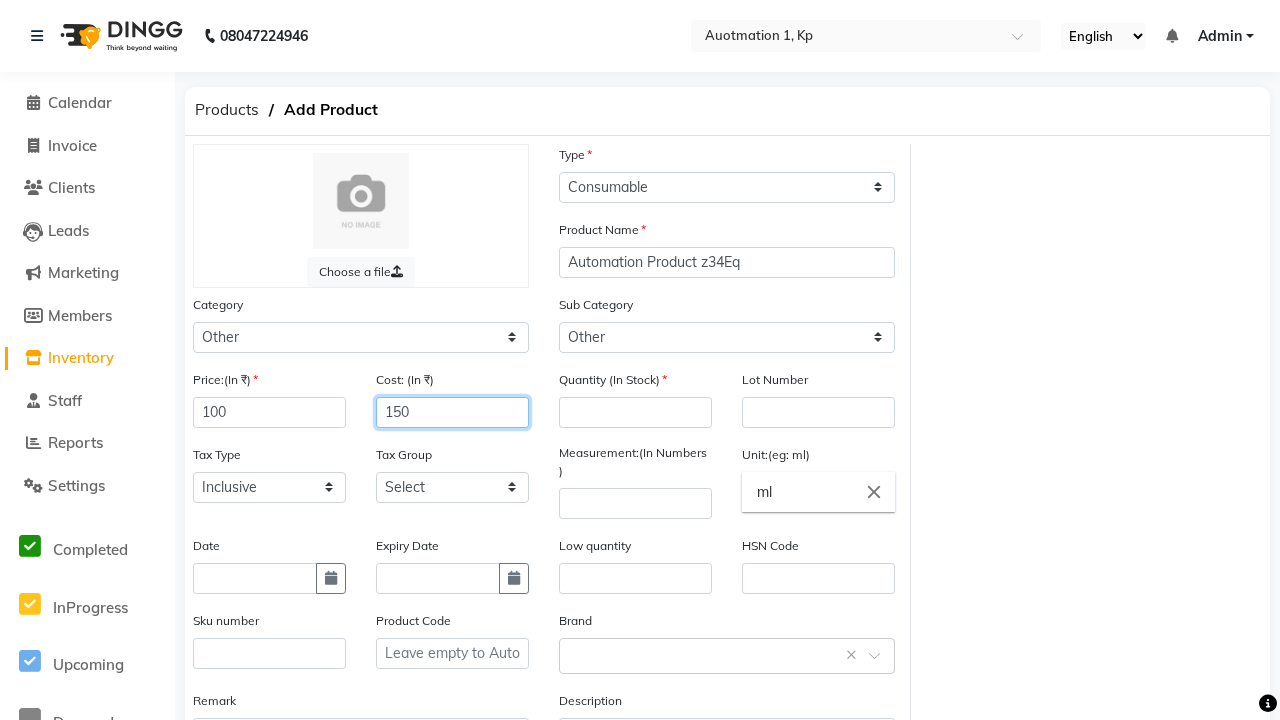 type on "150" 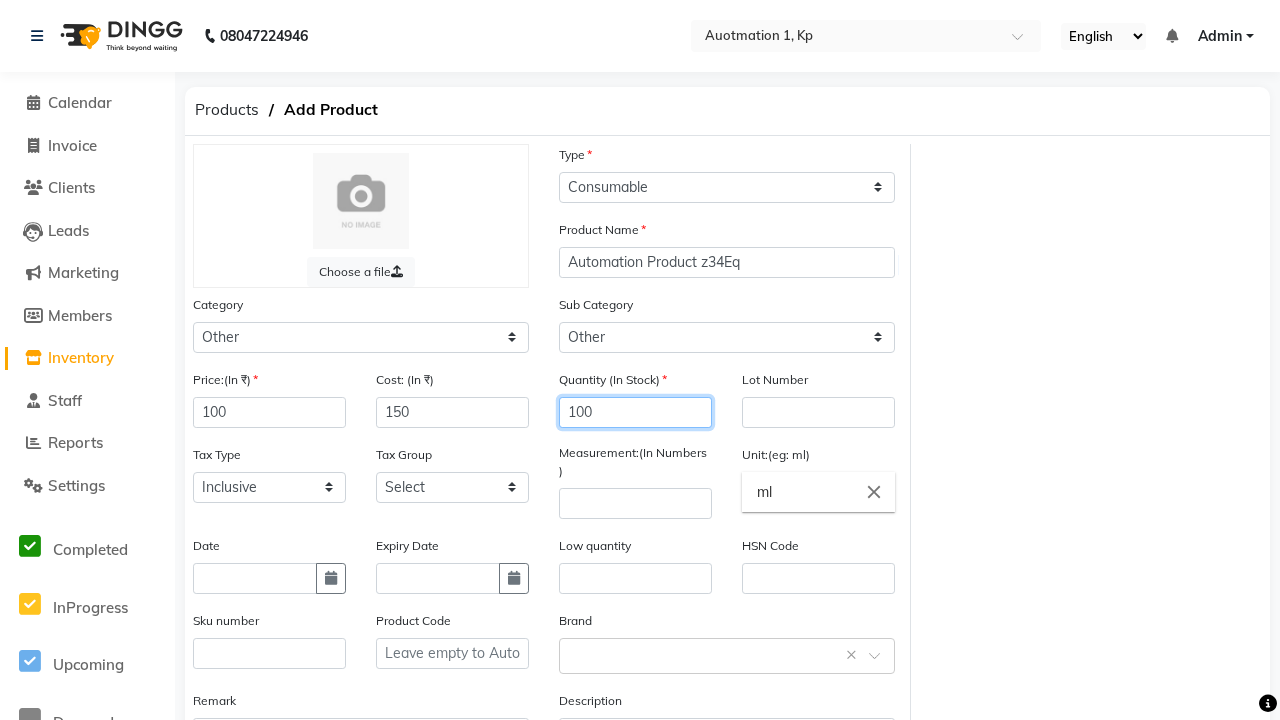 type on "100" 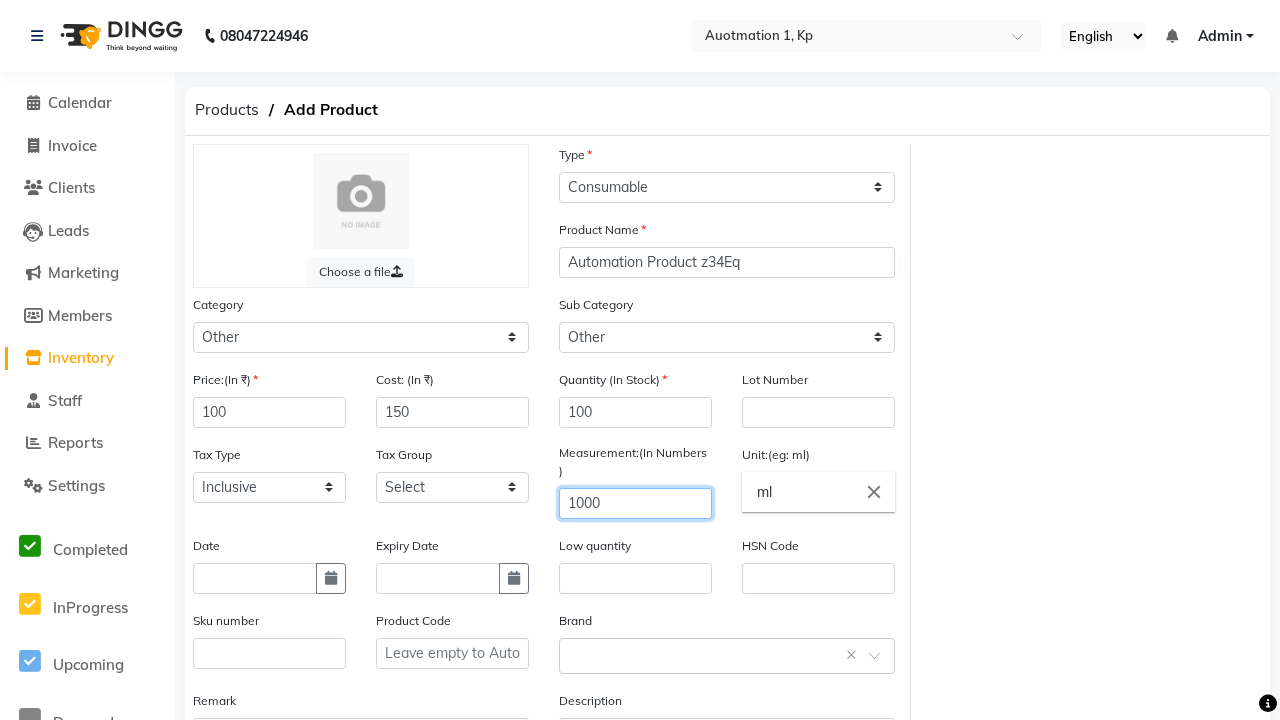 type on "1000" 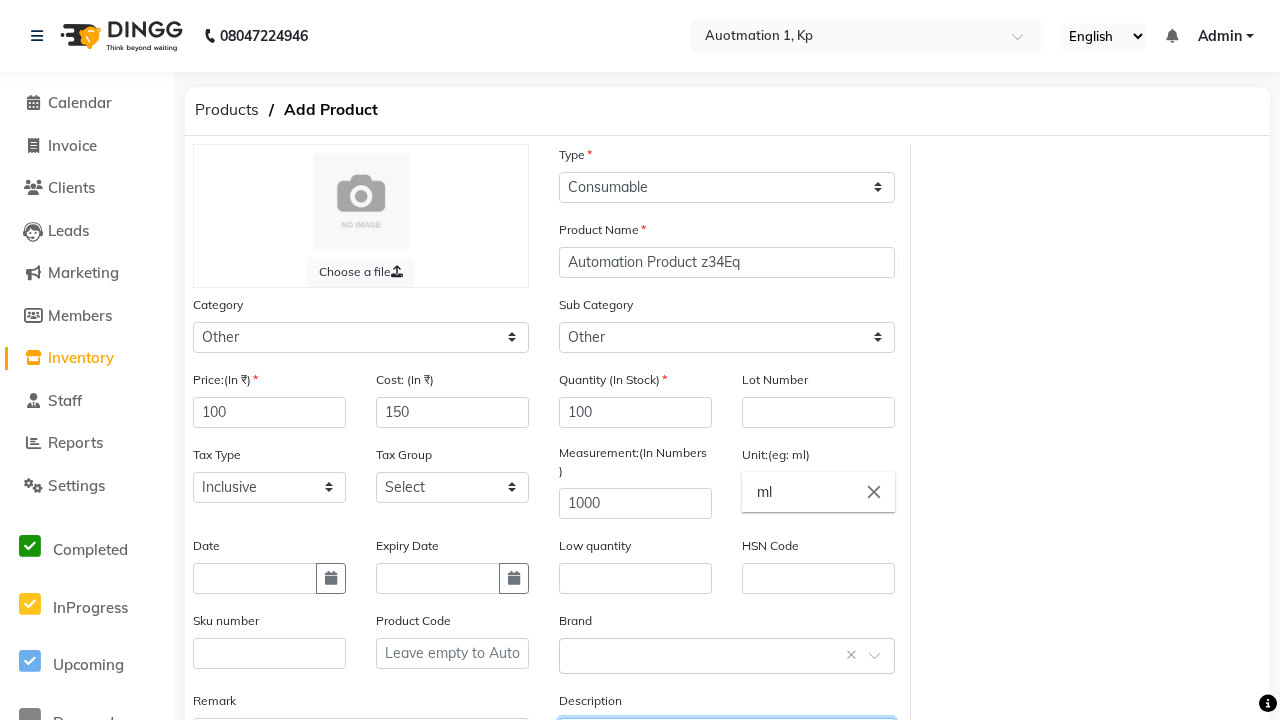 type on "This Product is Created by Automation" 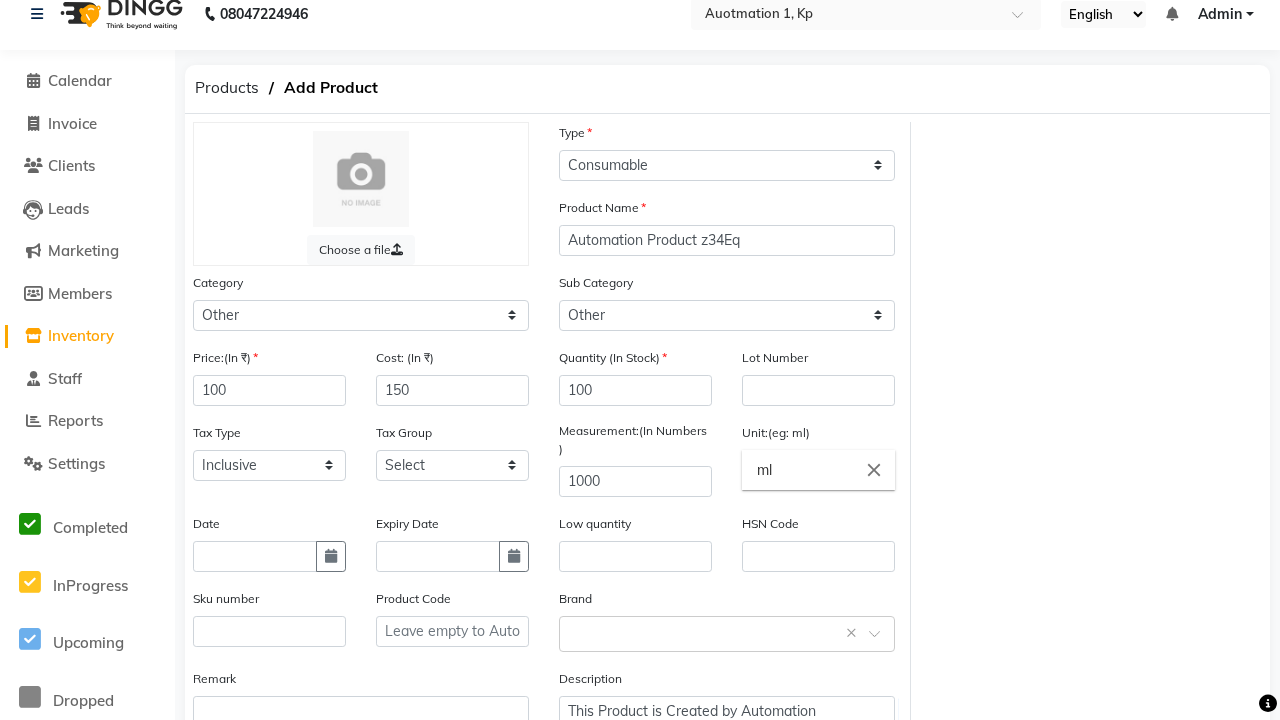 click on "Save" 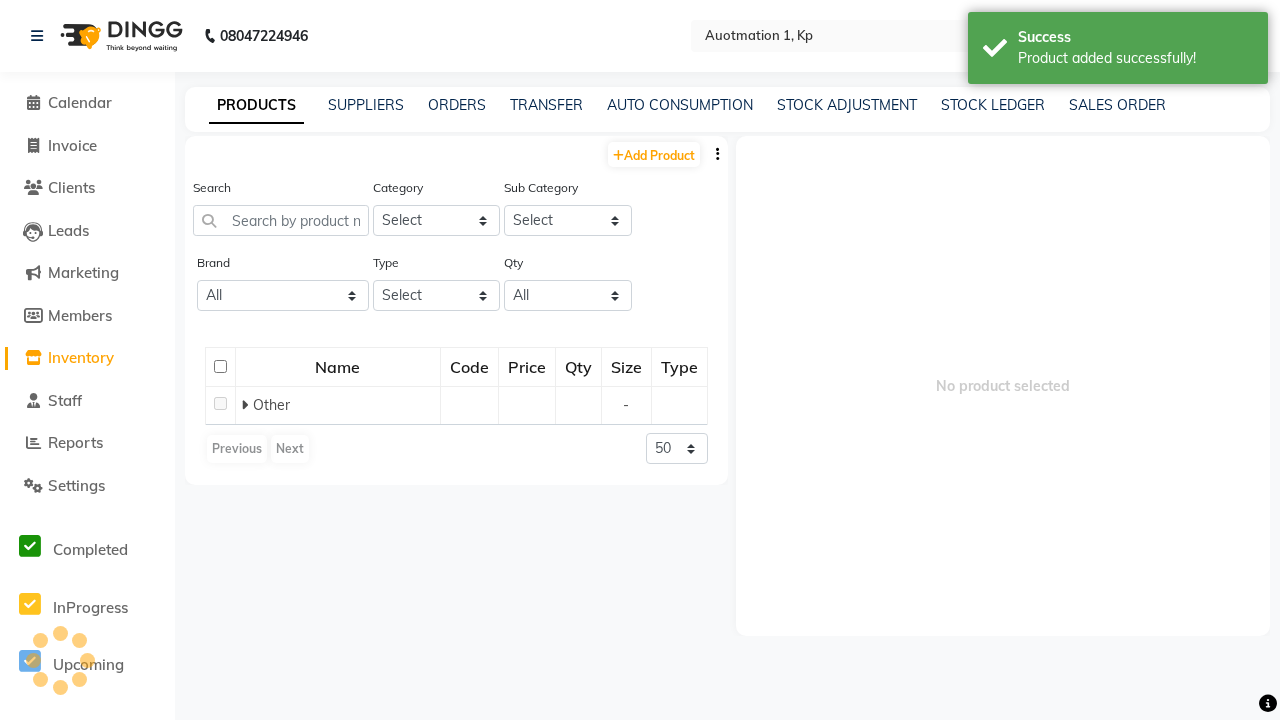 scroll, scrollTop: 0, scrollLeft: 0, axis: both 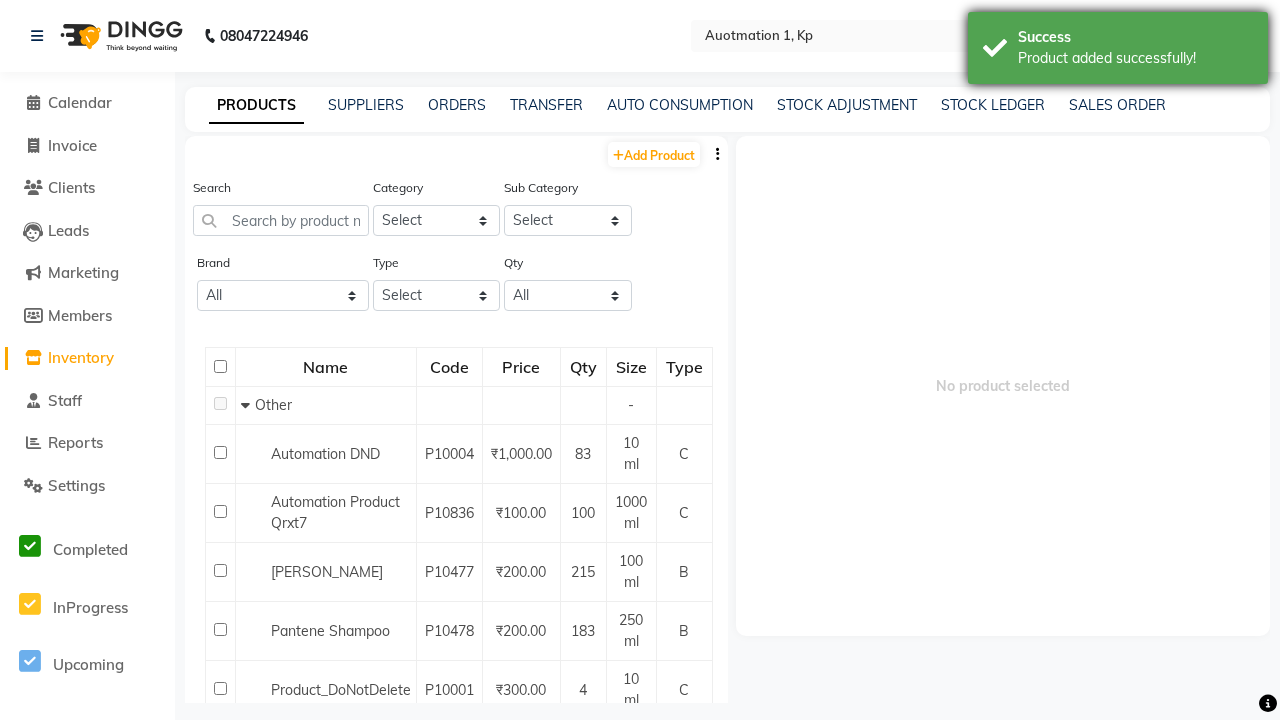click on "Product added successfully!" at bounding box center (1135, 58) 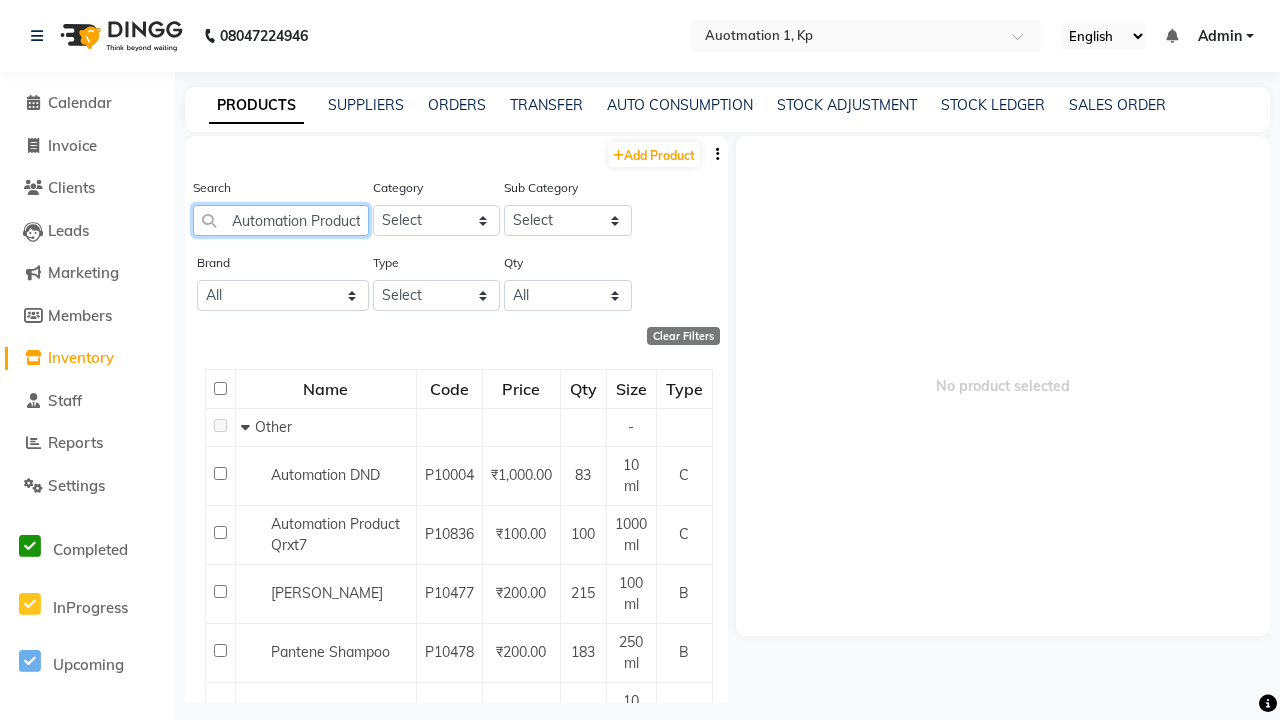 type on "Automation Product z34Eq" 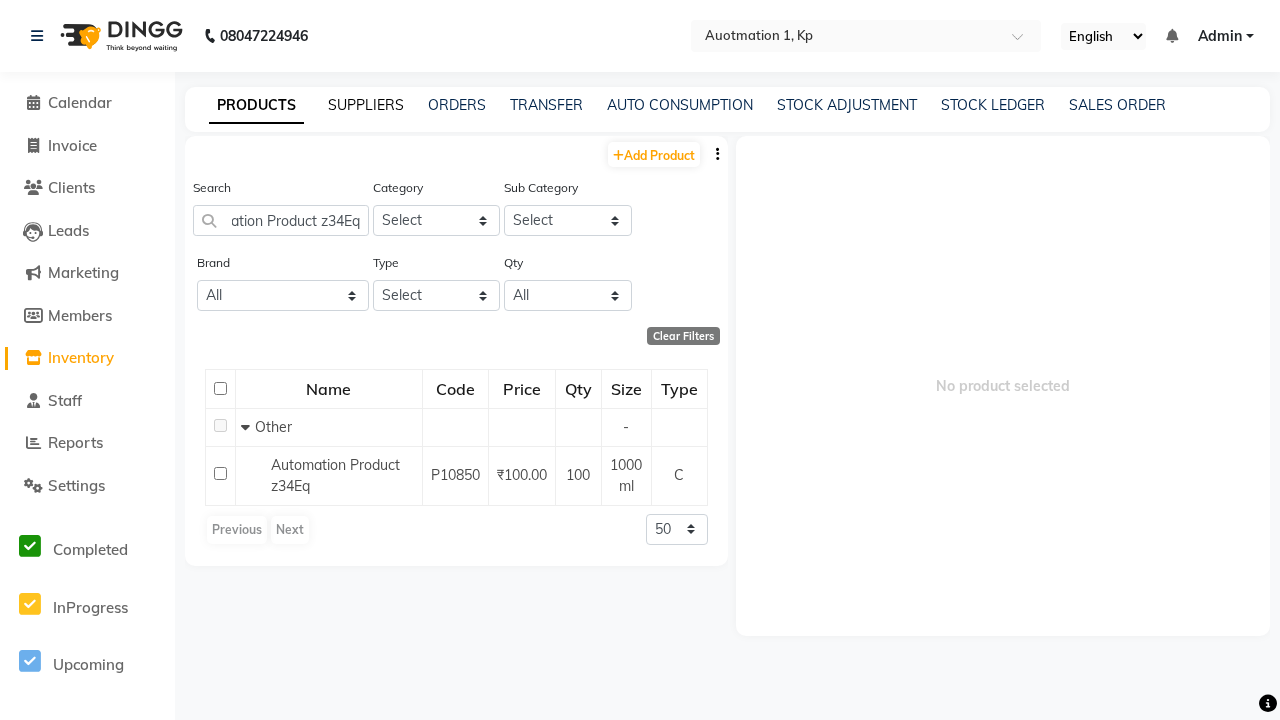 click on "SUPPLIERS" 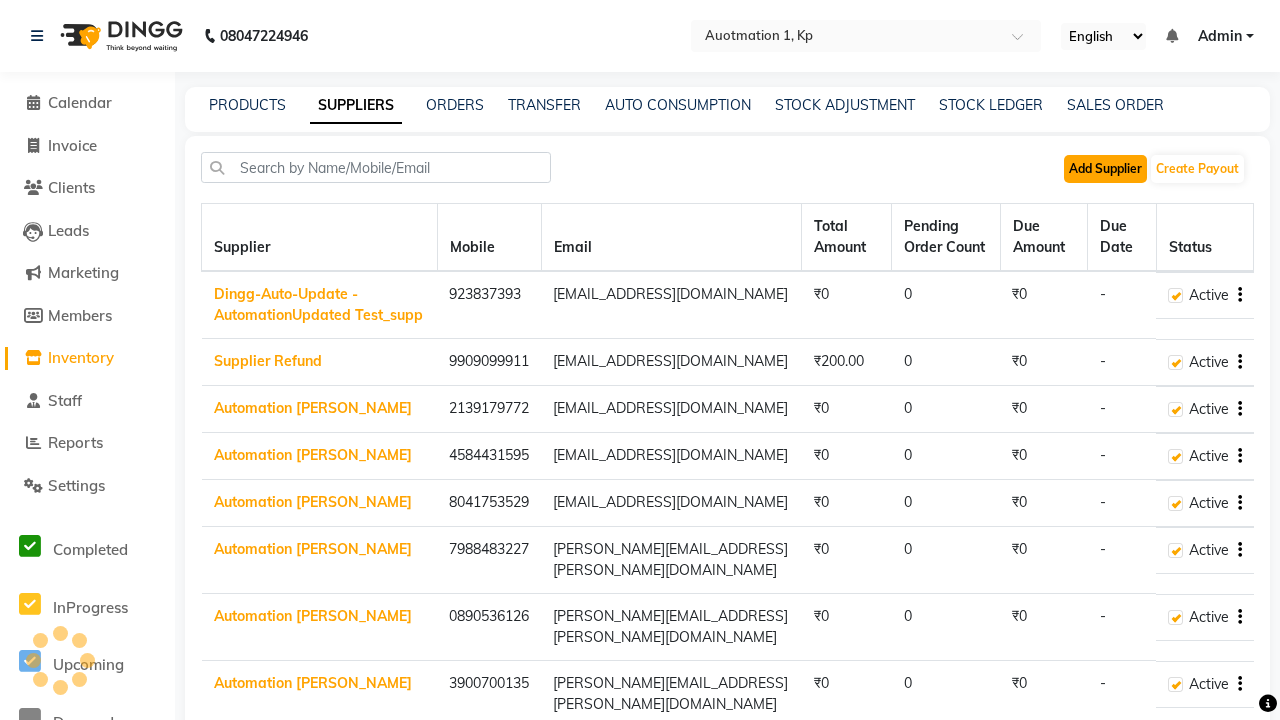 click on "Add Supplier" 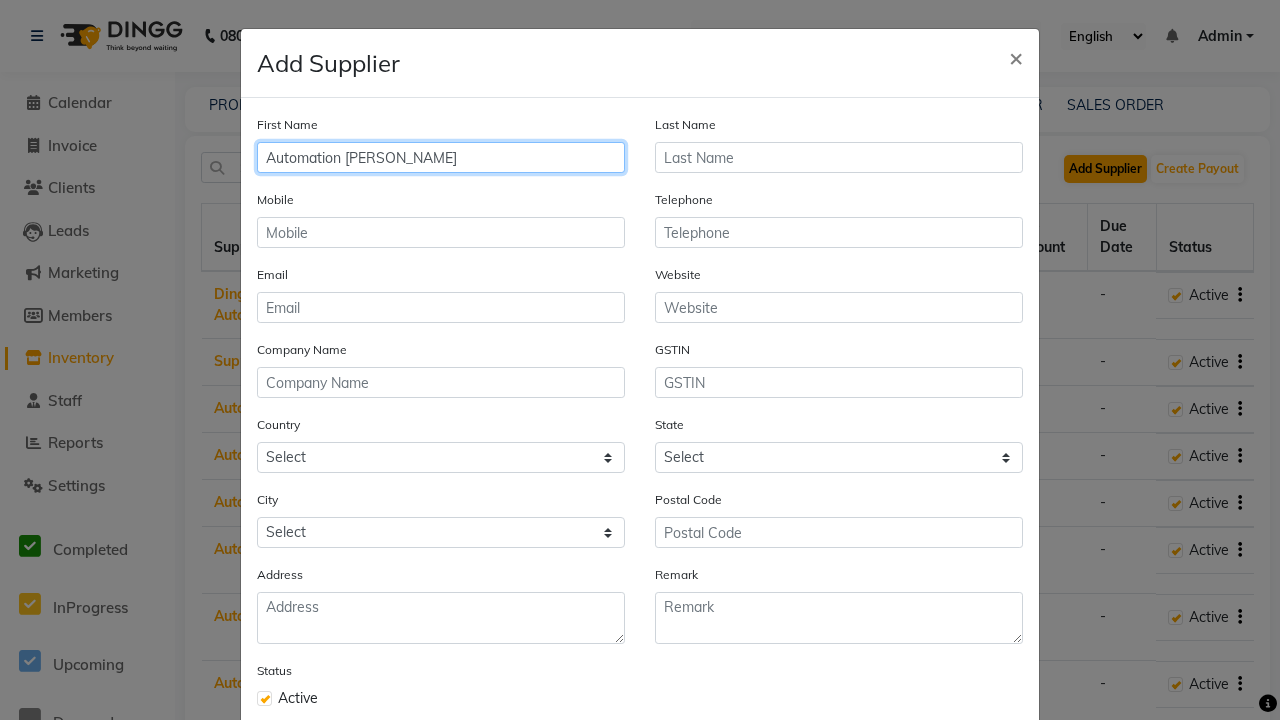 type on "Automation [PERSON_NAME]" 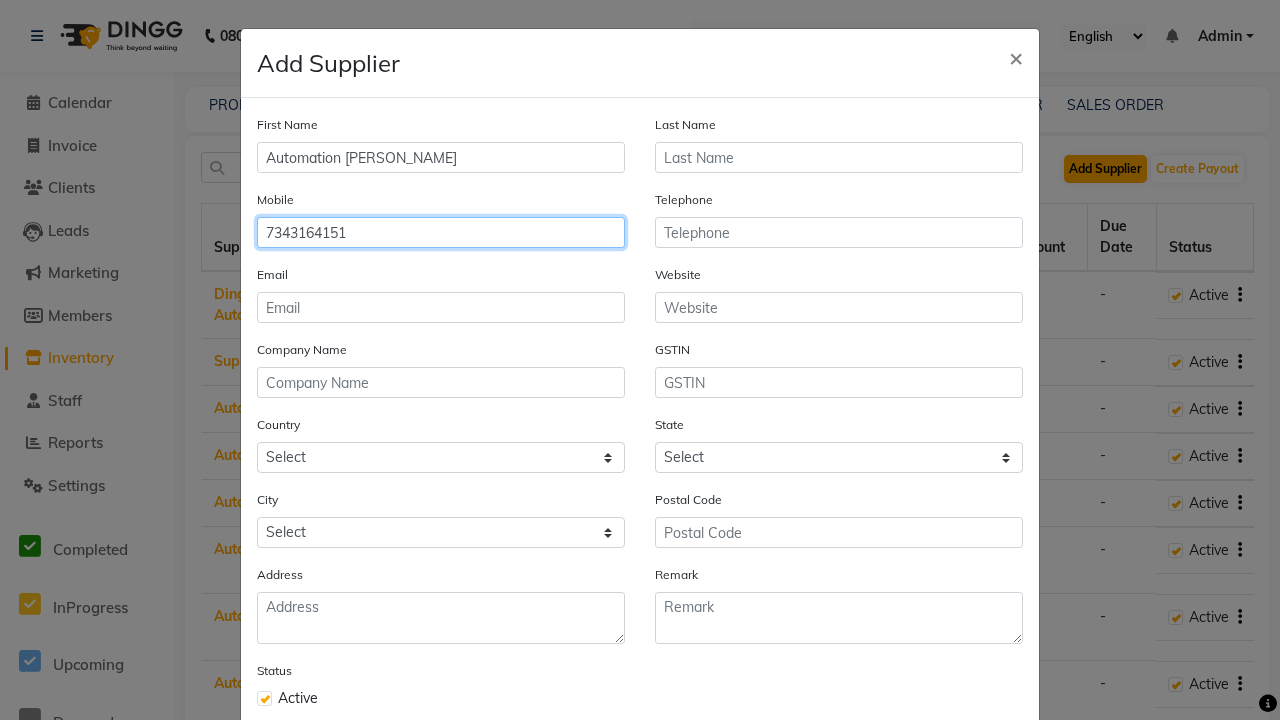 type on "7343164151" 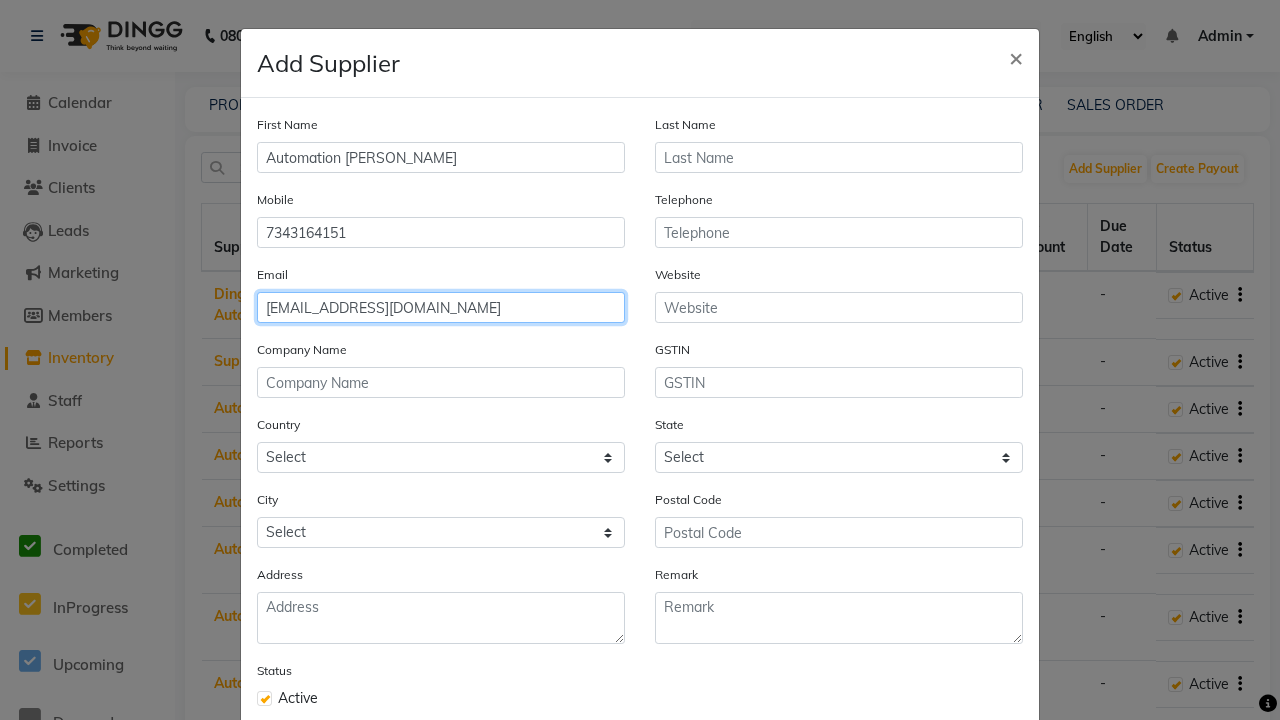 type on "[EMAIL_ADDRESS][DOMAIN_NAME]" 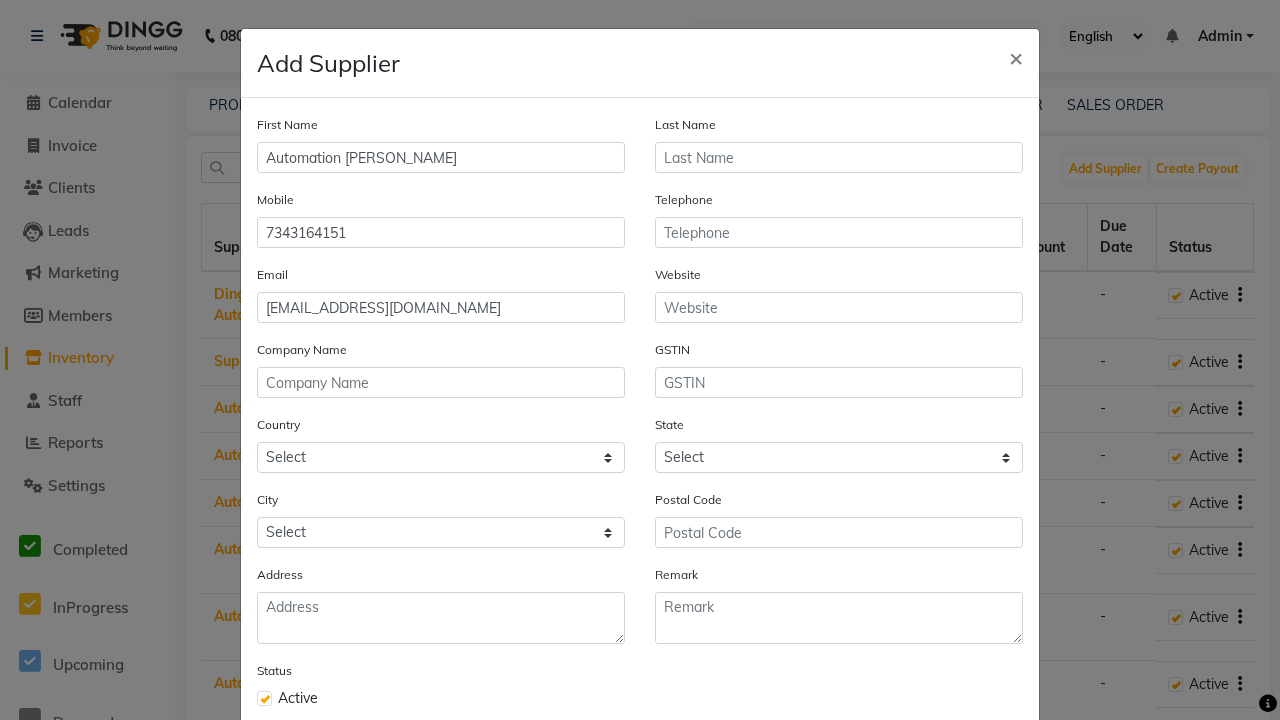 click on "Save" 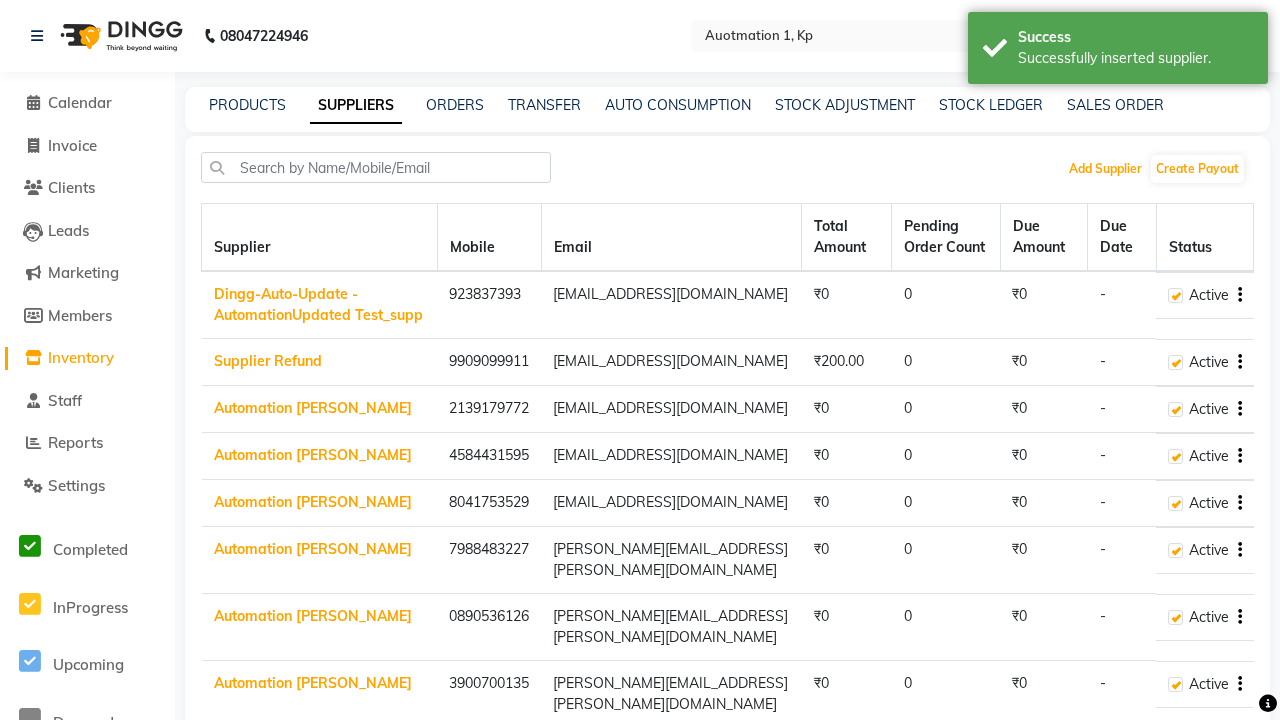 scroll, scrollTop: 63, scrollLeft: 0, axis: vertical 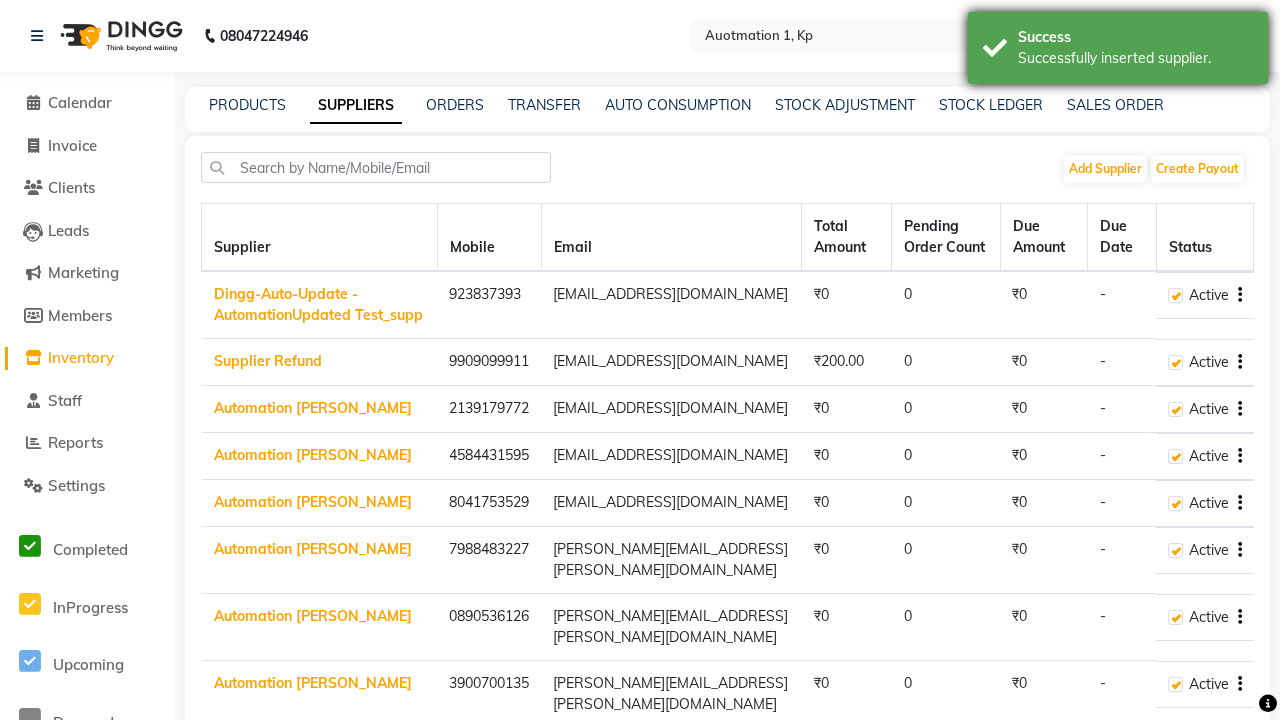 click on "Successfully inserted supplier." at bounding box center [1135, 58] 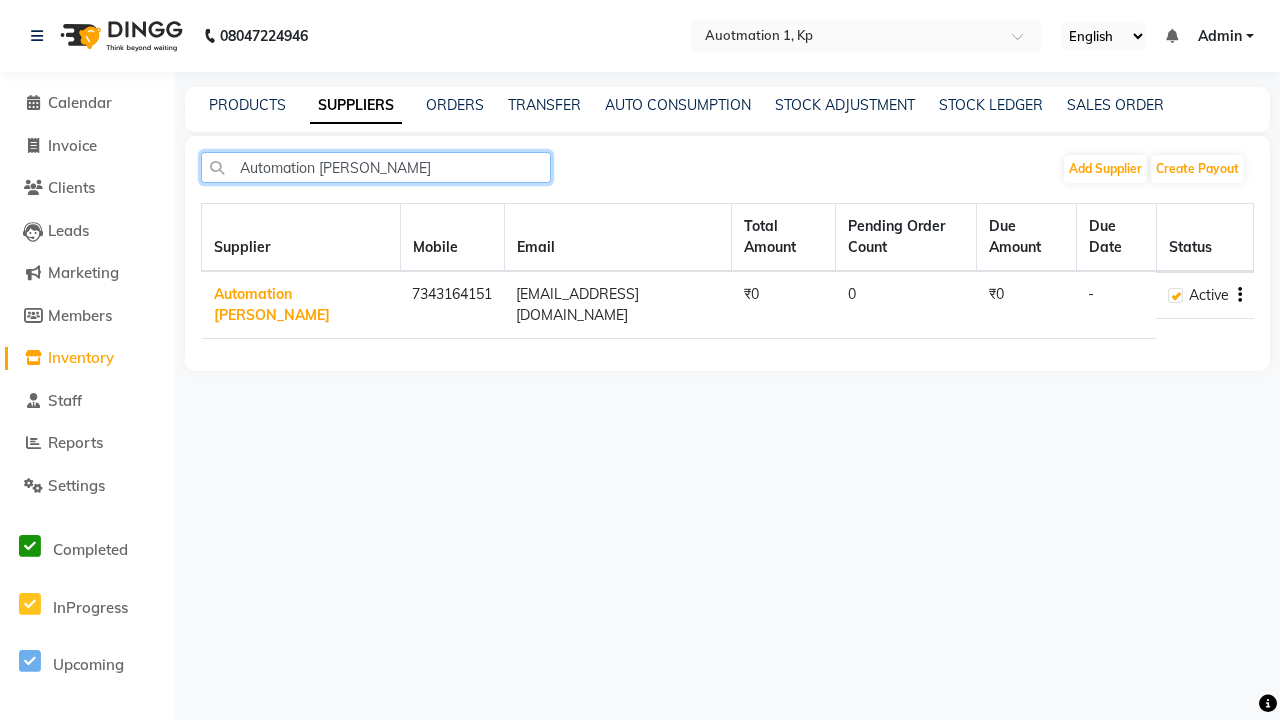 type on "Automation [PERSON_NAME]" 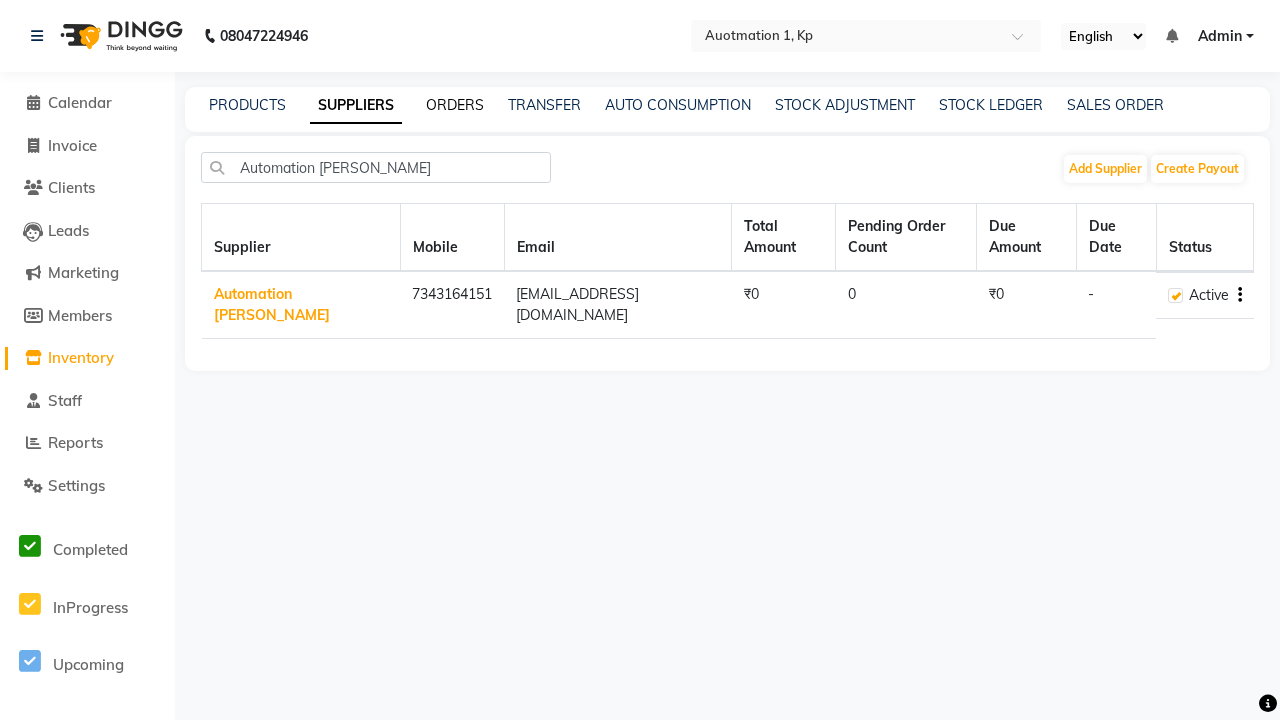 click on "ORDERS" 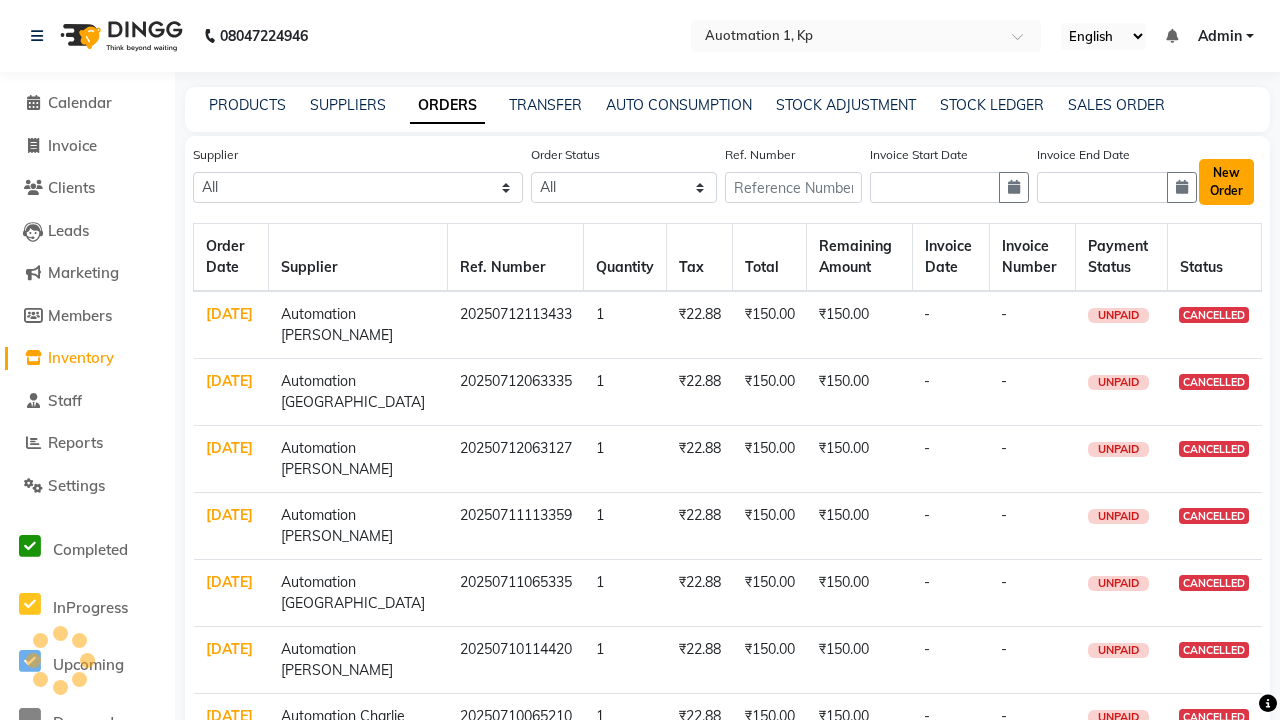 click on "New Order" 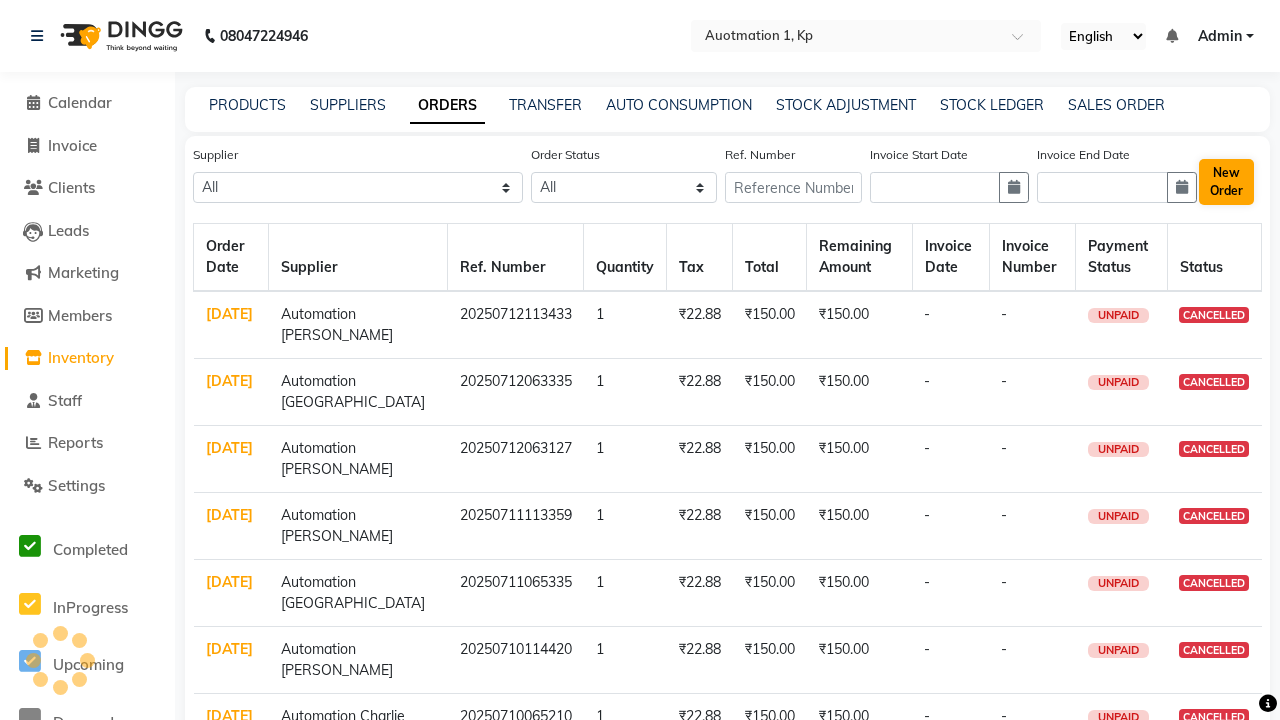 select on "true" 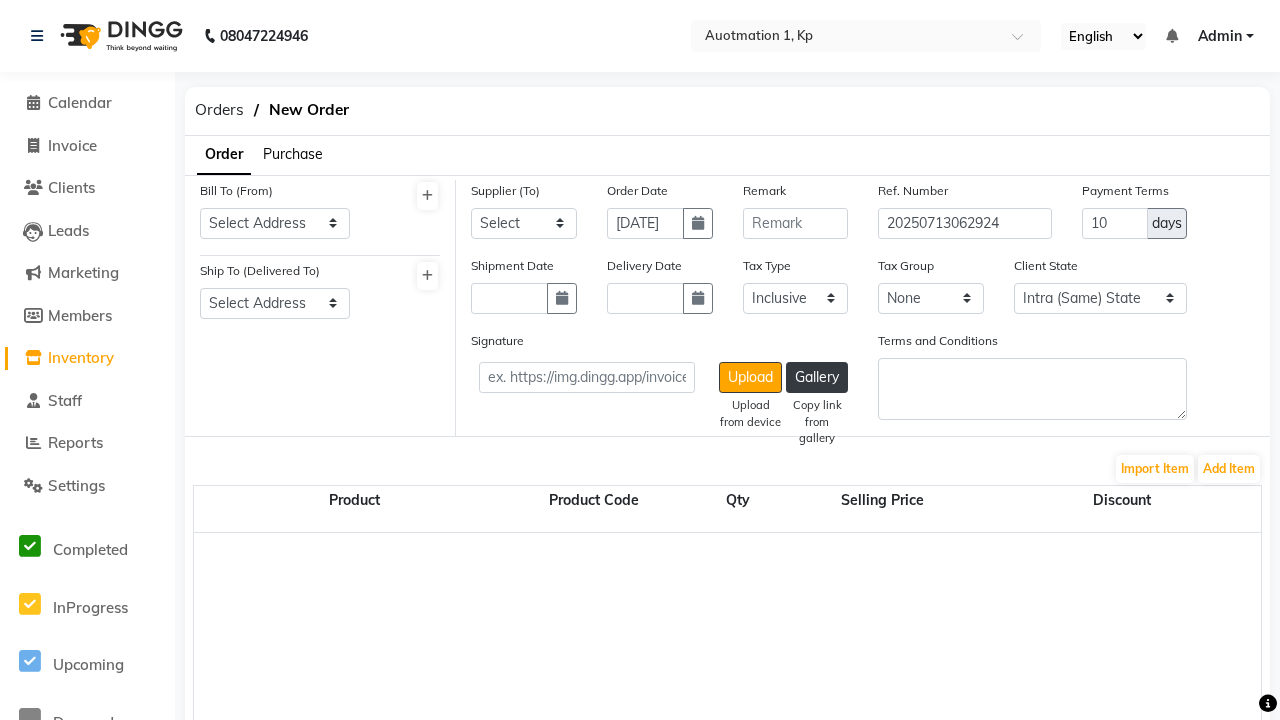 select on "232" 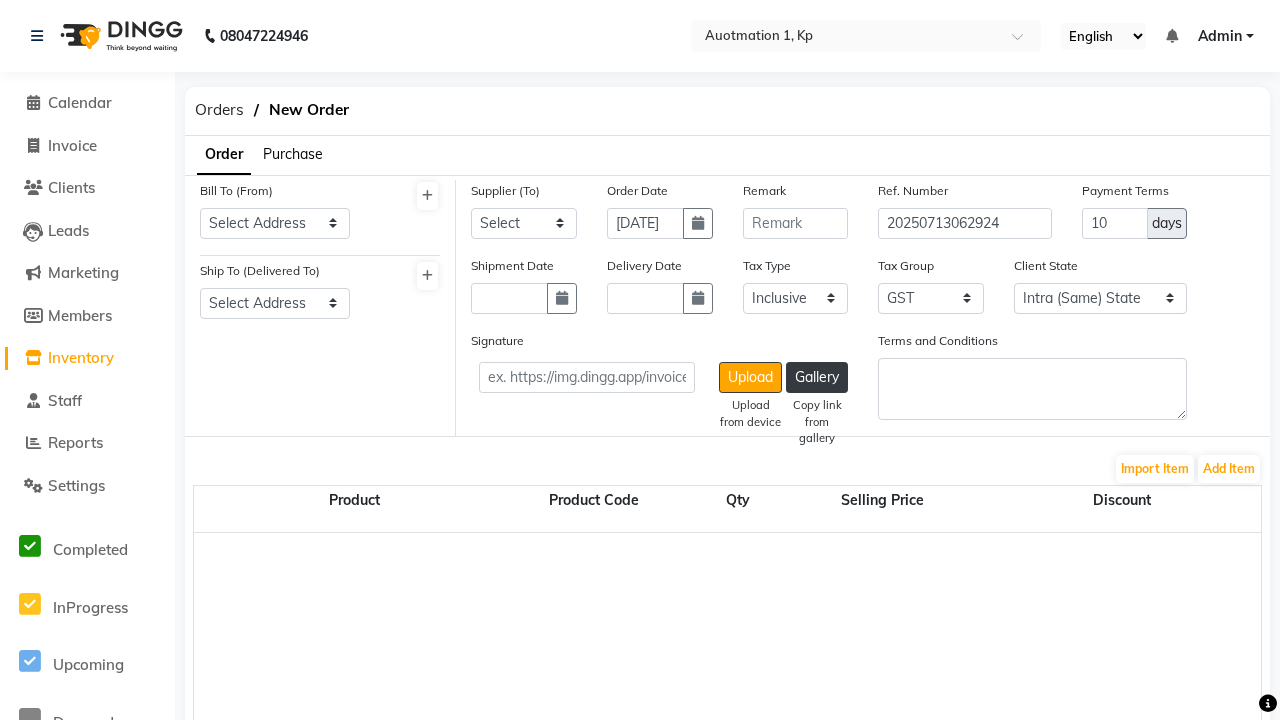 select on "149" 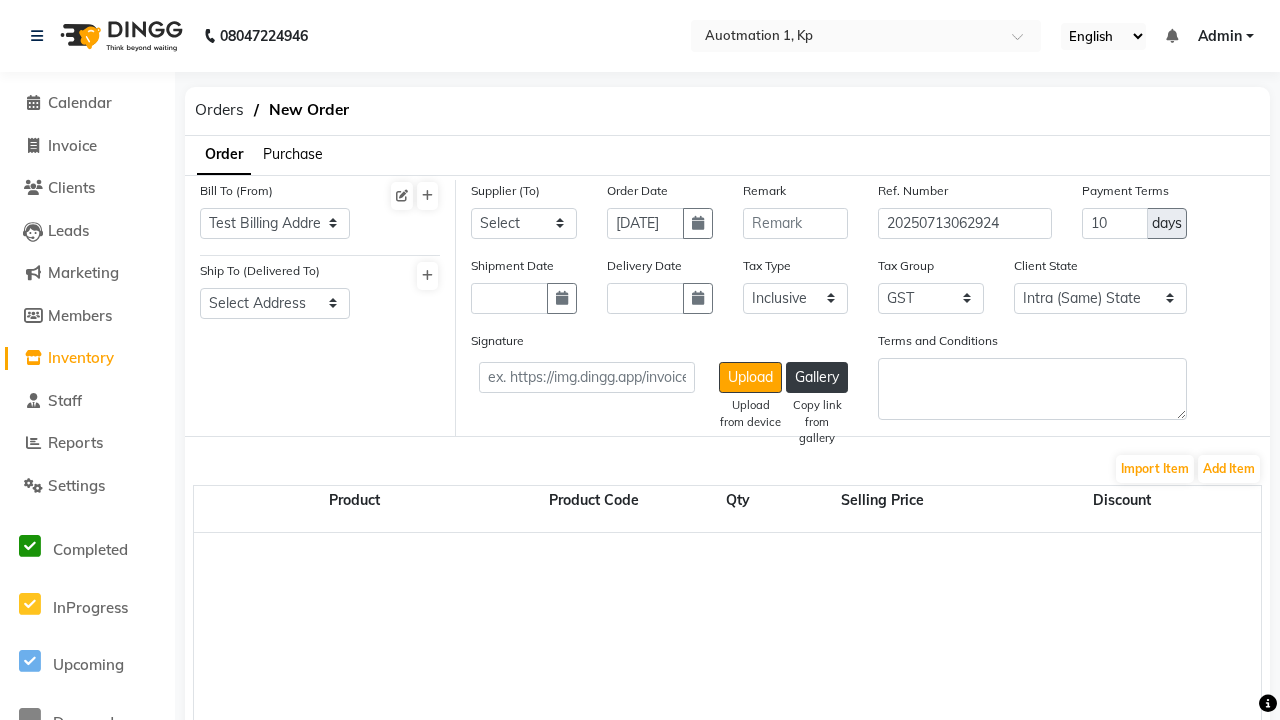 select on "150" 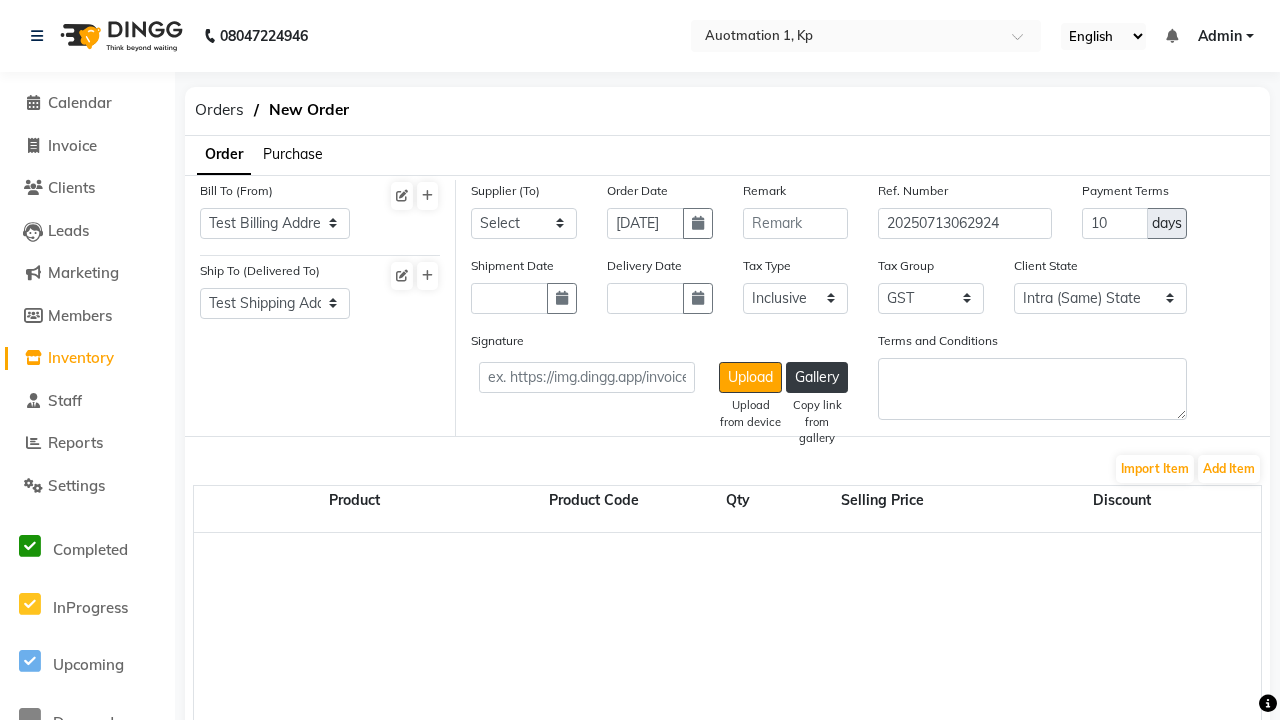 select on "1535" 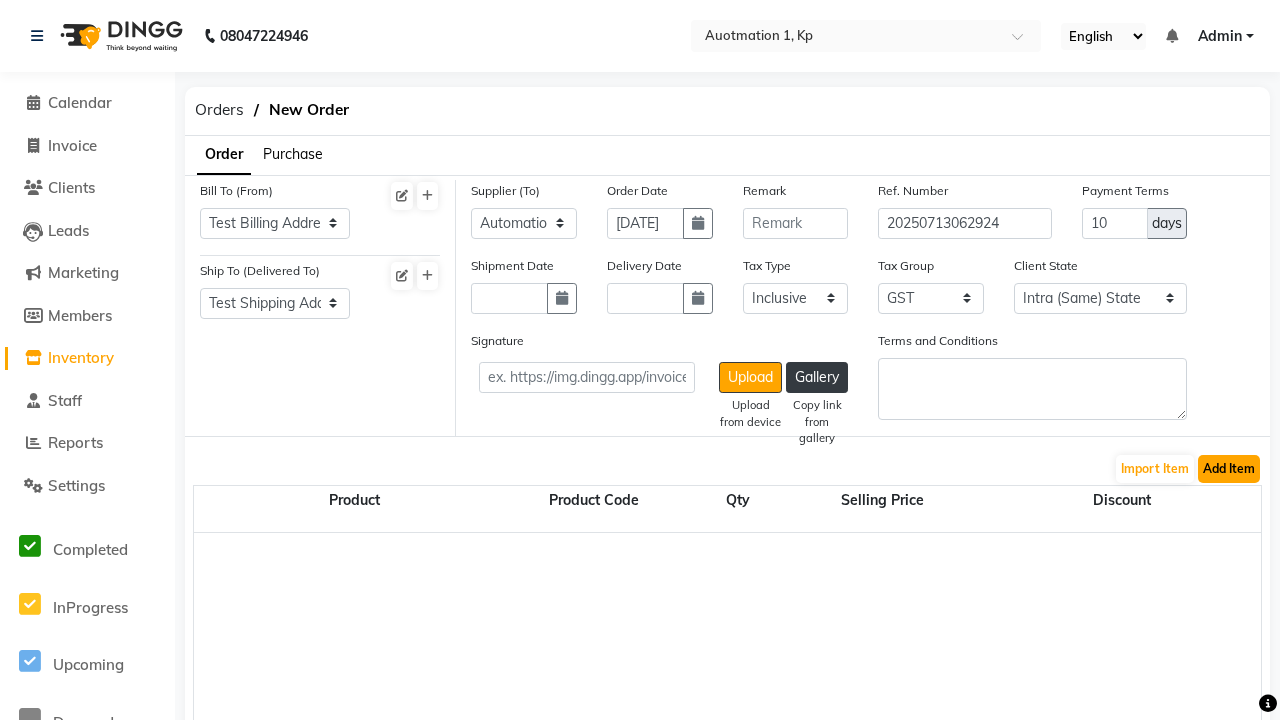 click on "Add Item" 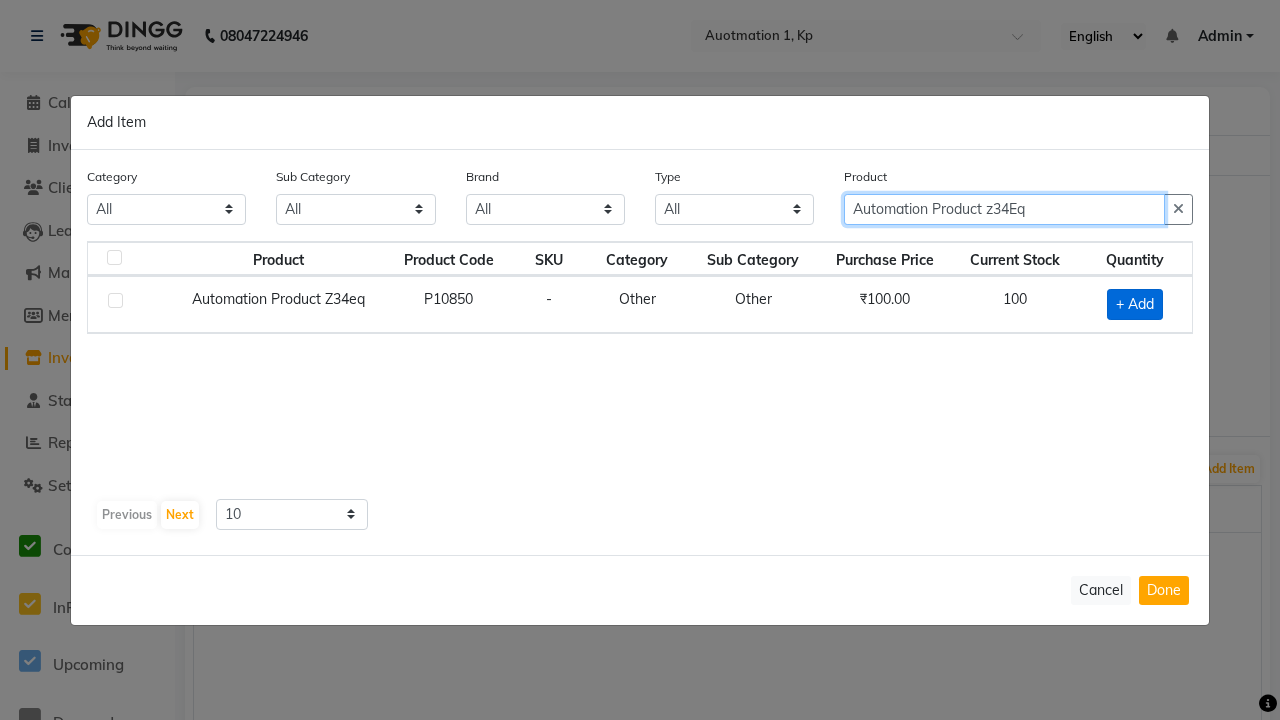 type on "Automation Product z34Eq" 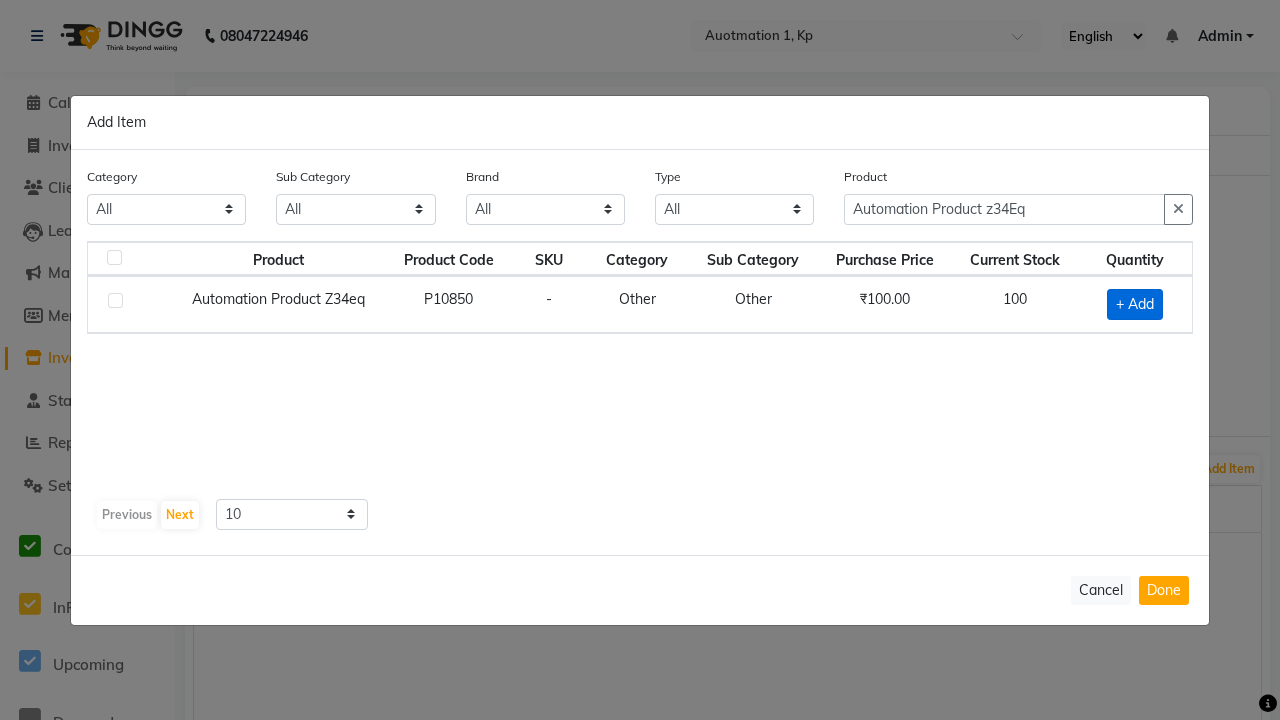 click on "+ Add" 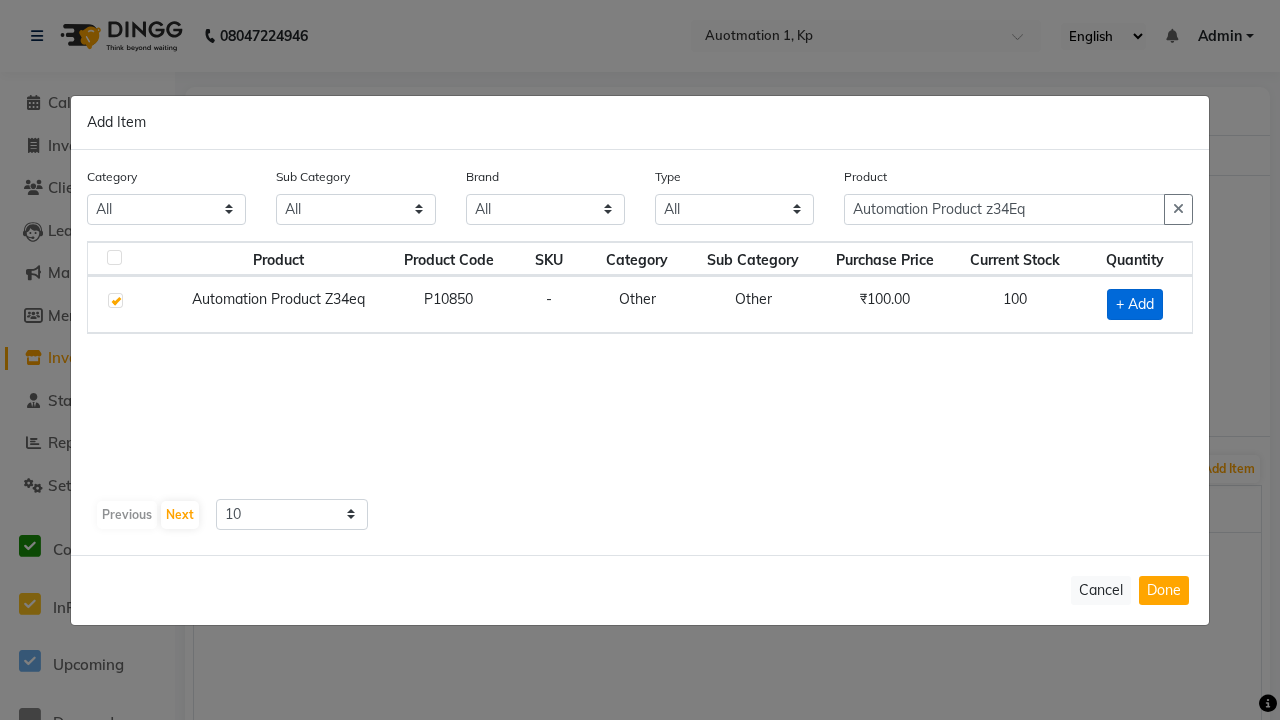 checkbox on "true" 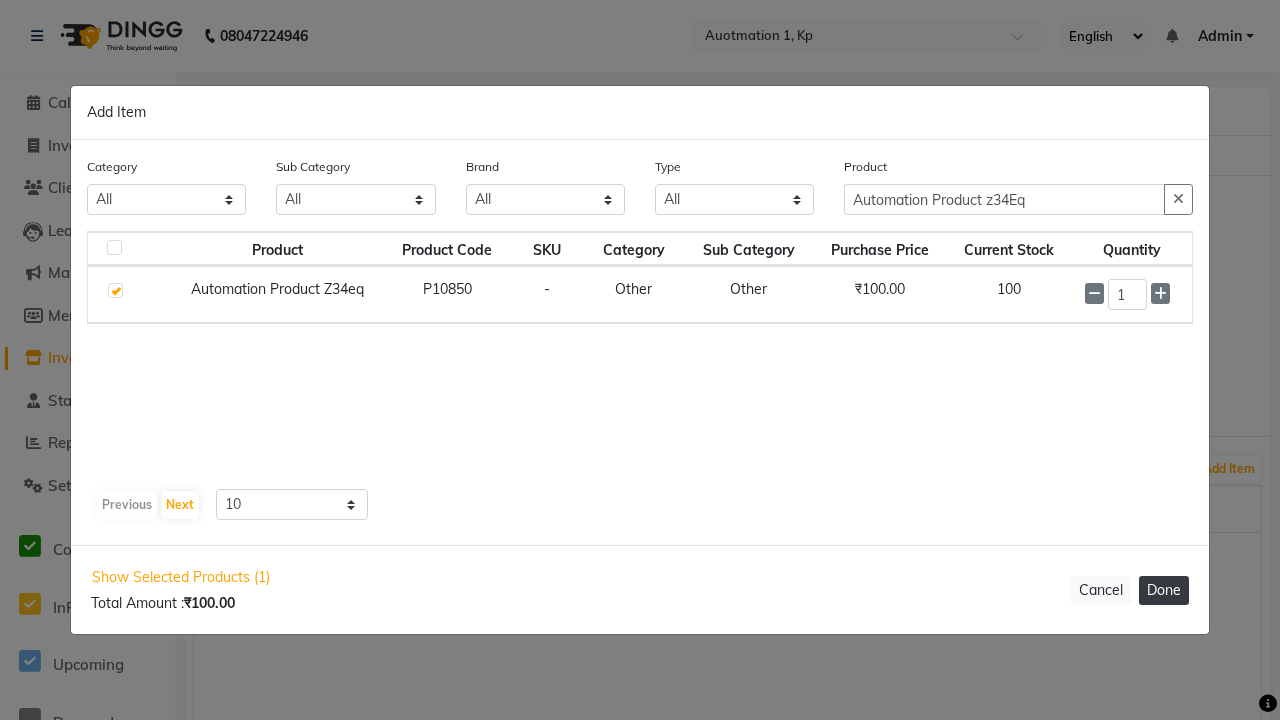 click on "Done" 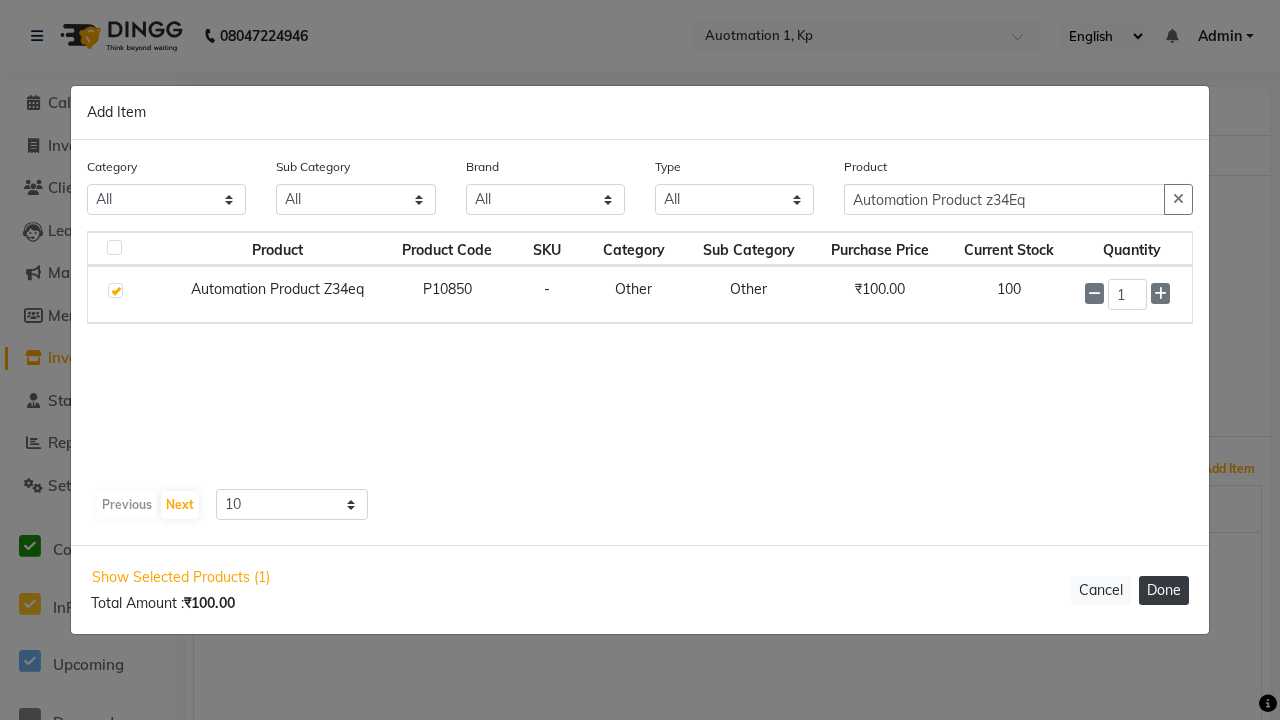 select on "232" 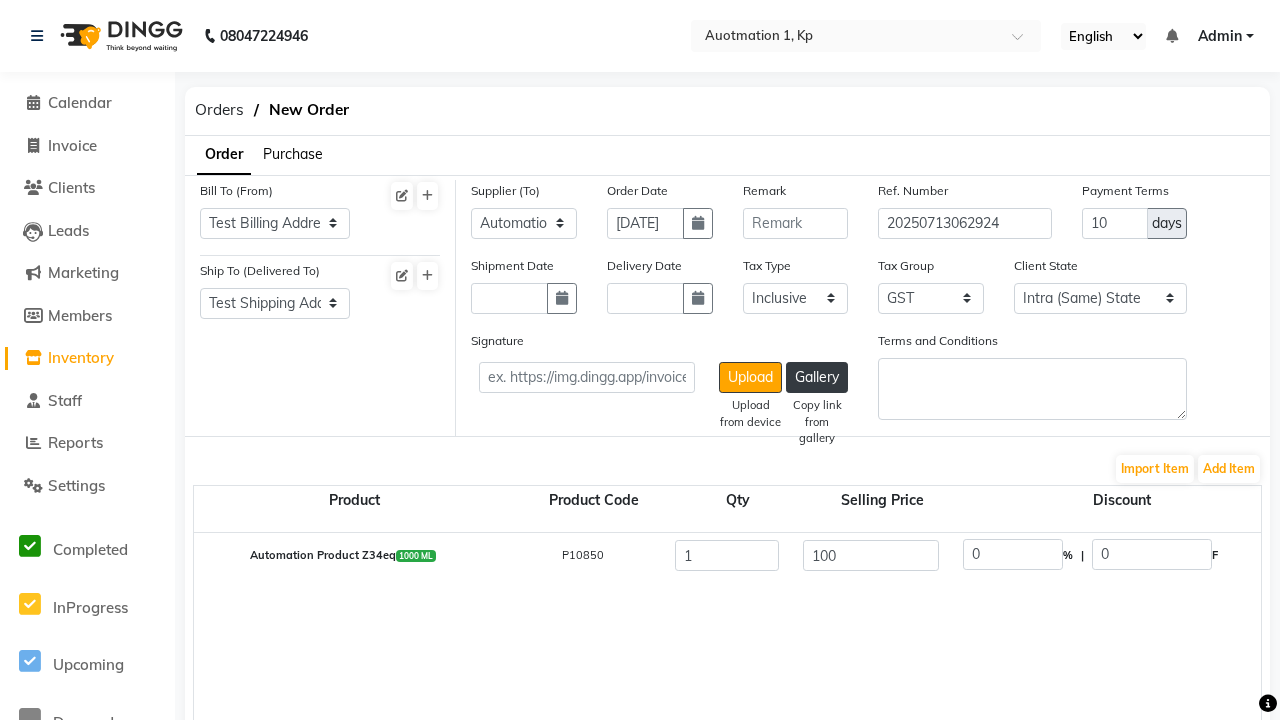 click on "Create" 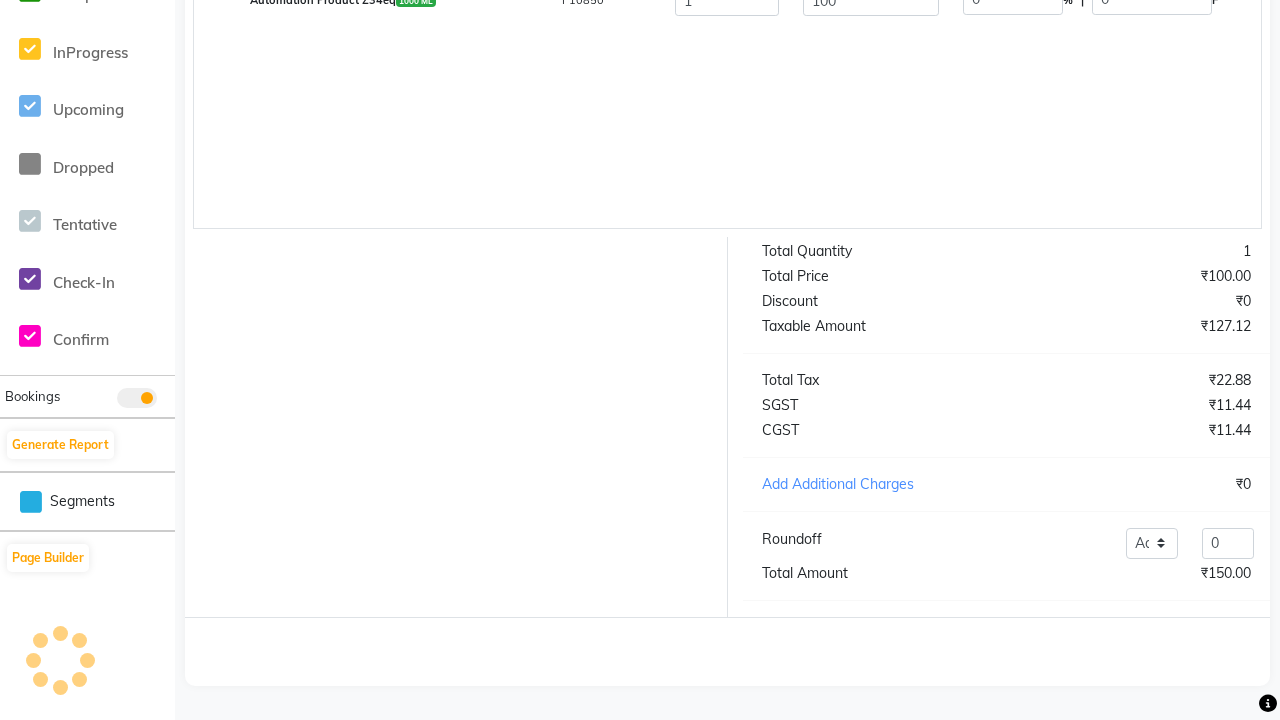 scroll, scrollTop: 505, scrollLeft: 0, axis: vertical 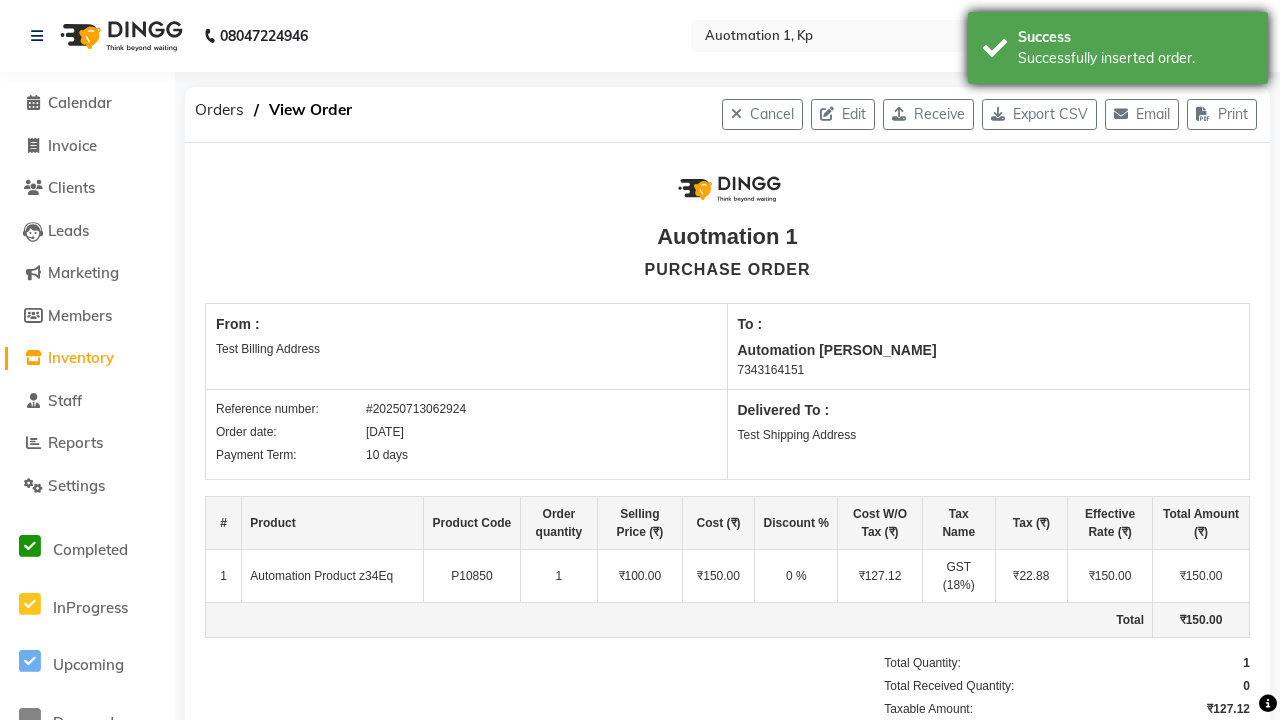 click on "Successfully inserted order." at bounding box center (1135, 58) 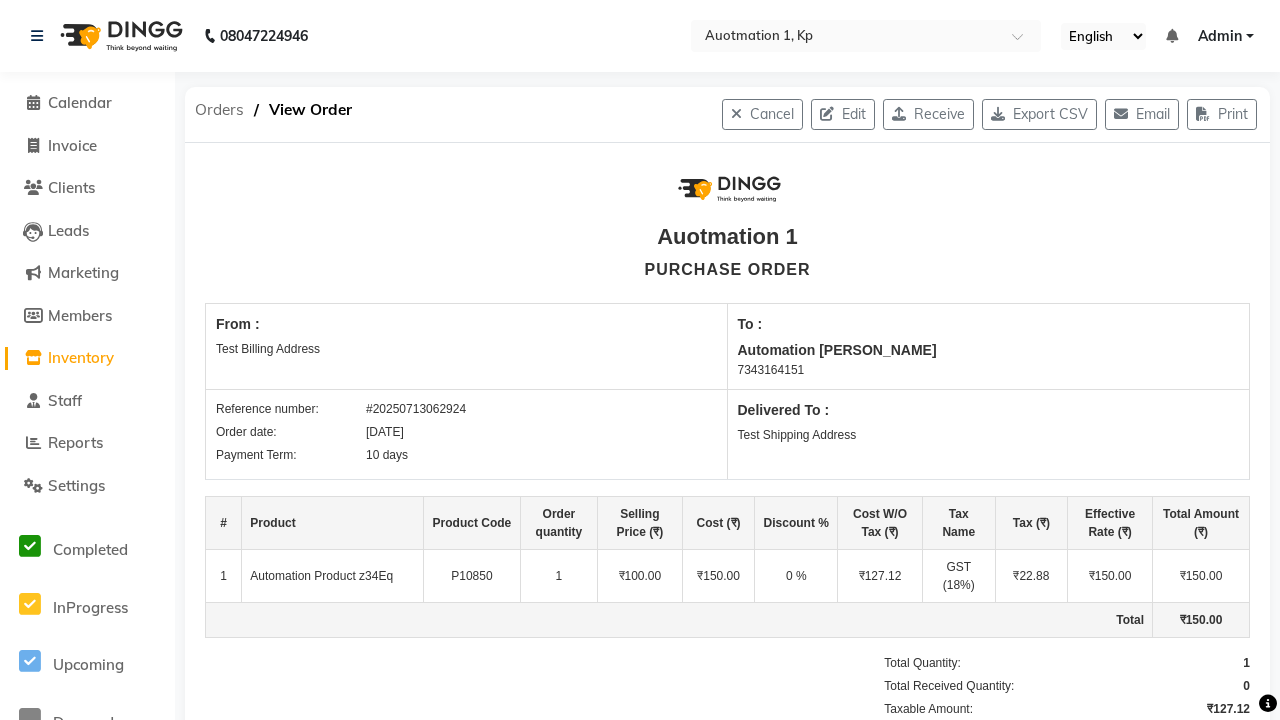 click on "Orders" 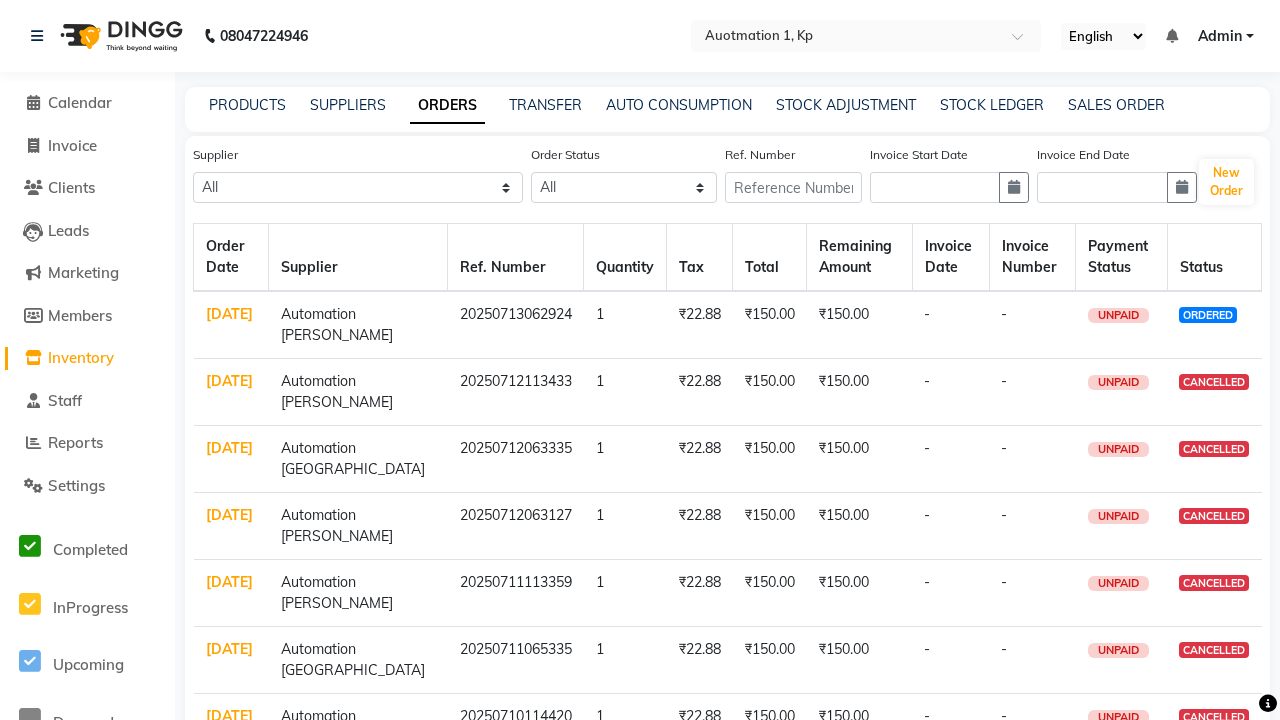 select on "1535" 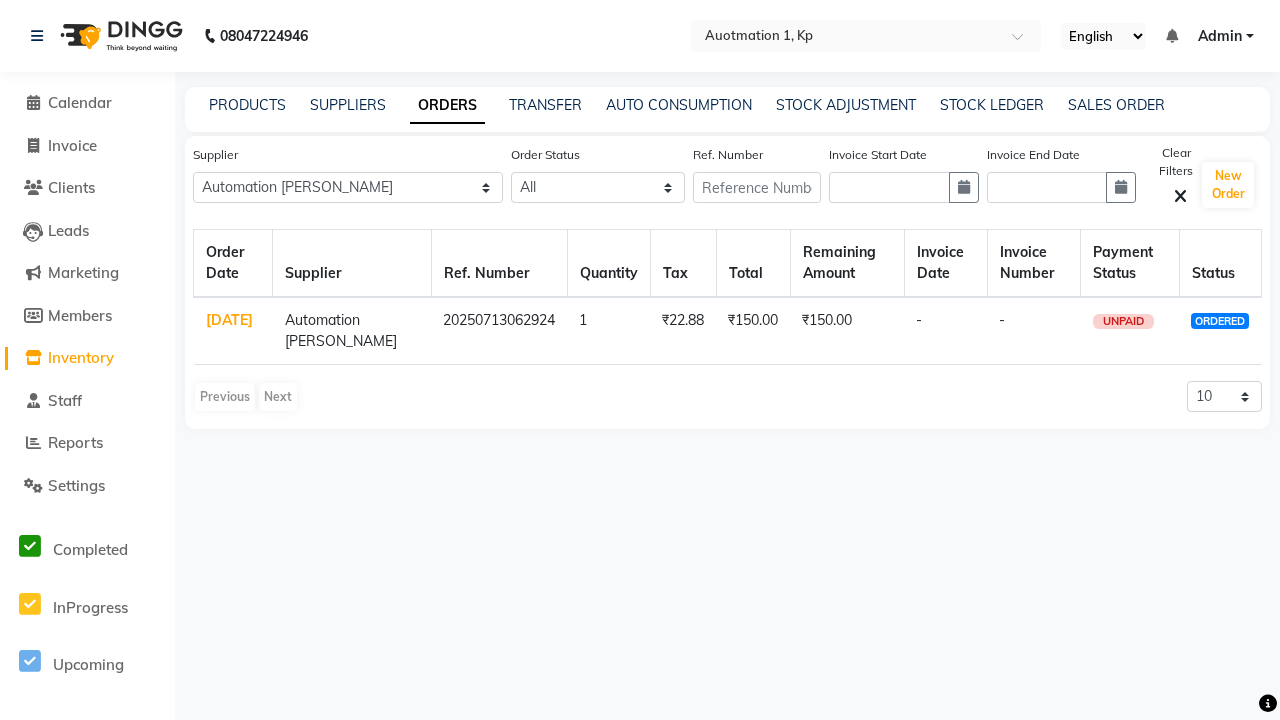 click on "ORDERS" 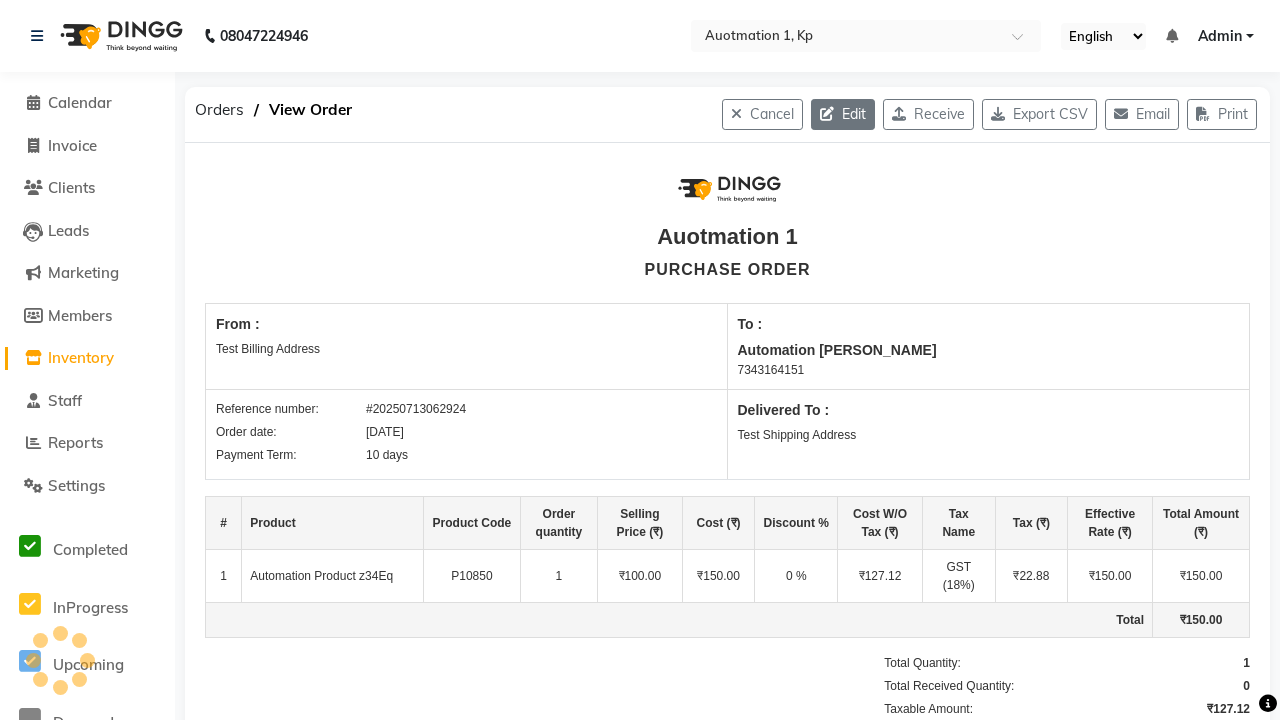 click 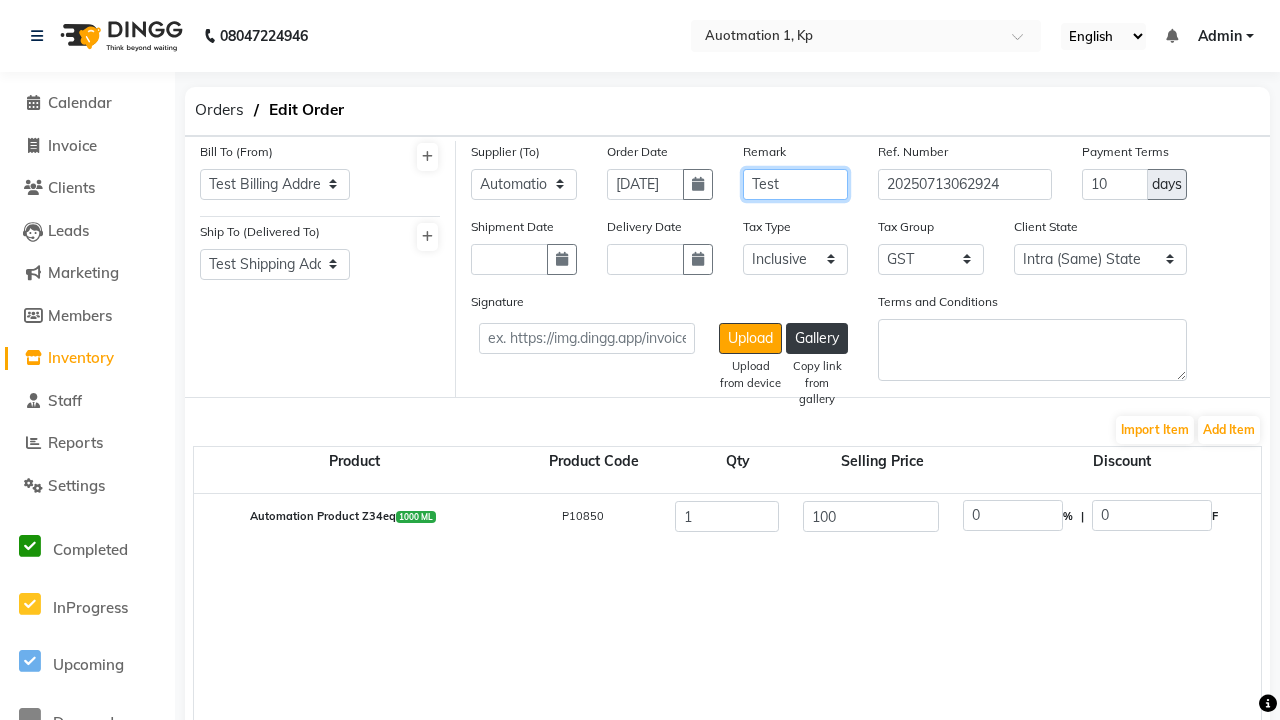 type on "Test" 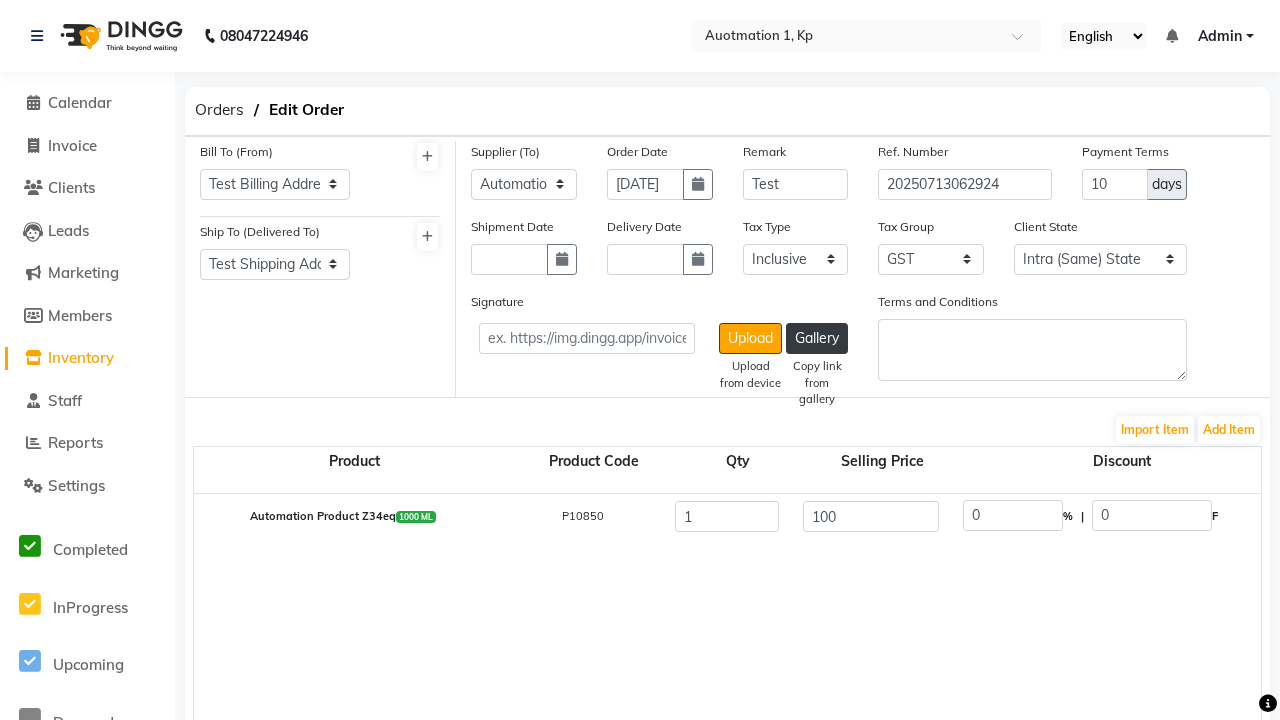 click on "Update" 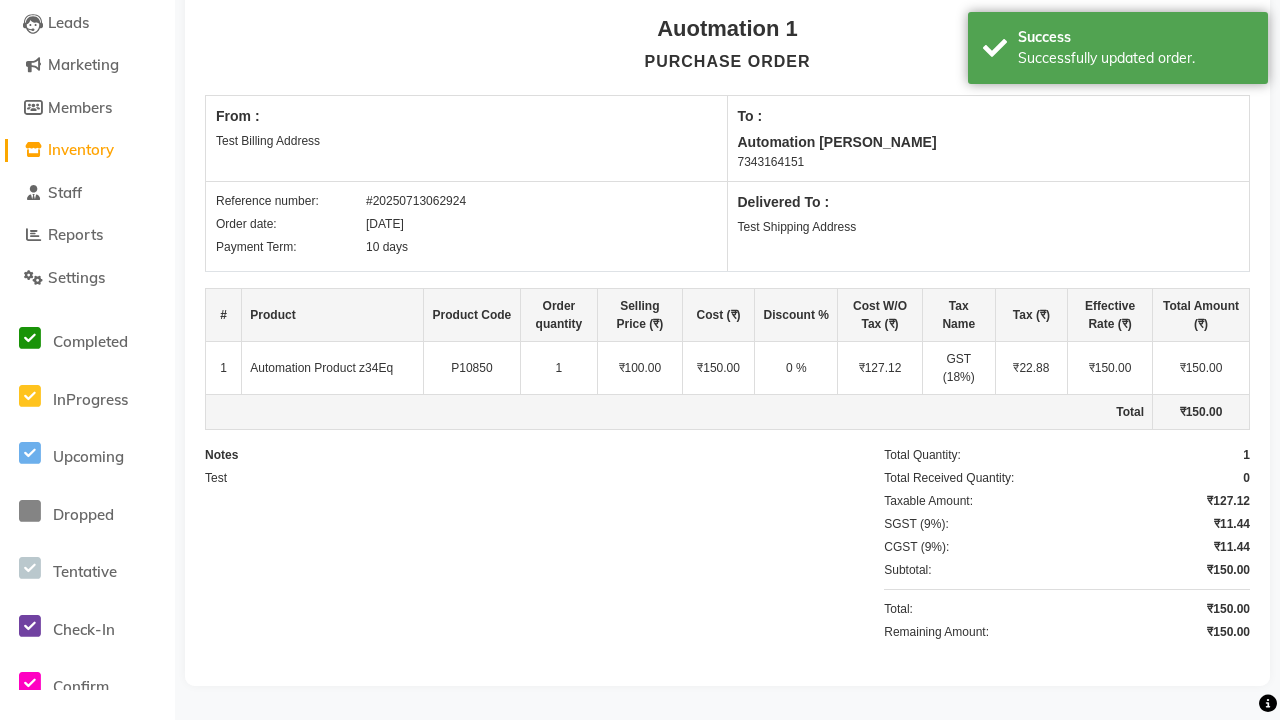 scroll, scrollTop: 0, scrollLeft: 0, axis: both 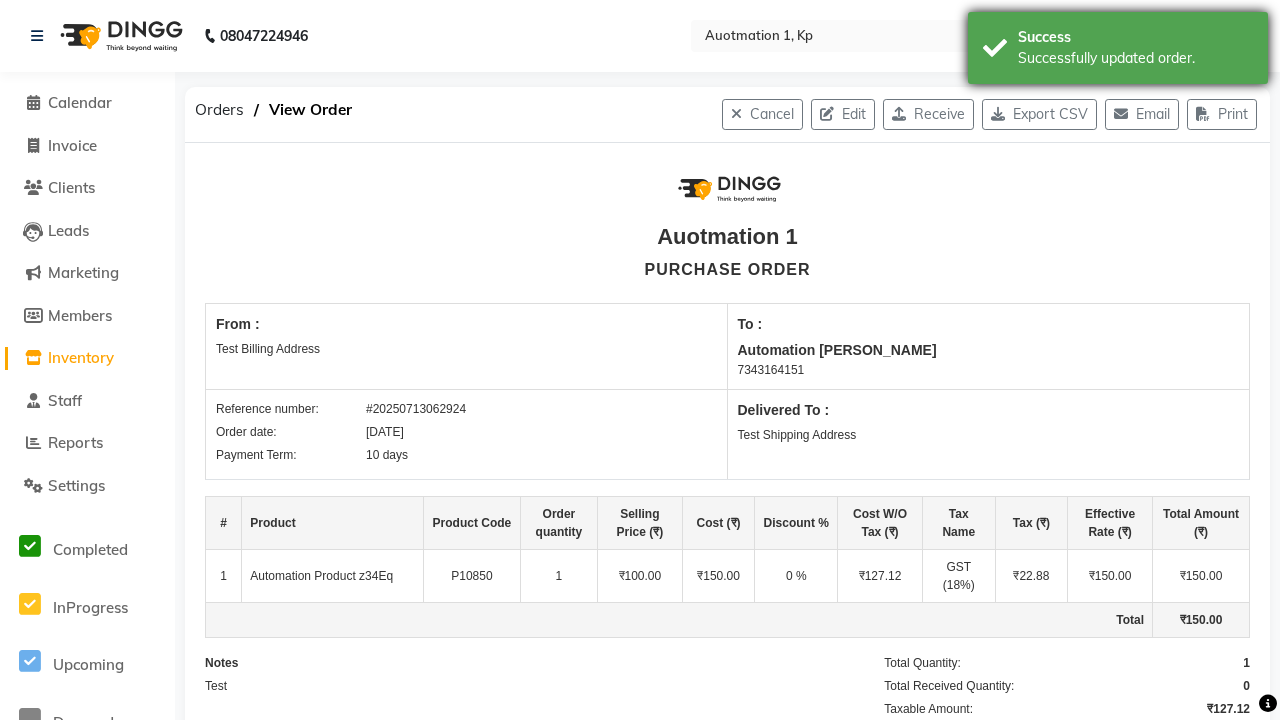 click on "Successfully updated order." at bounding box center (1135, 58) 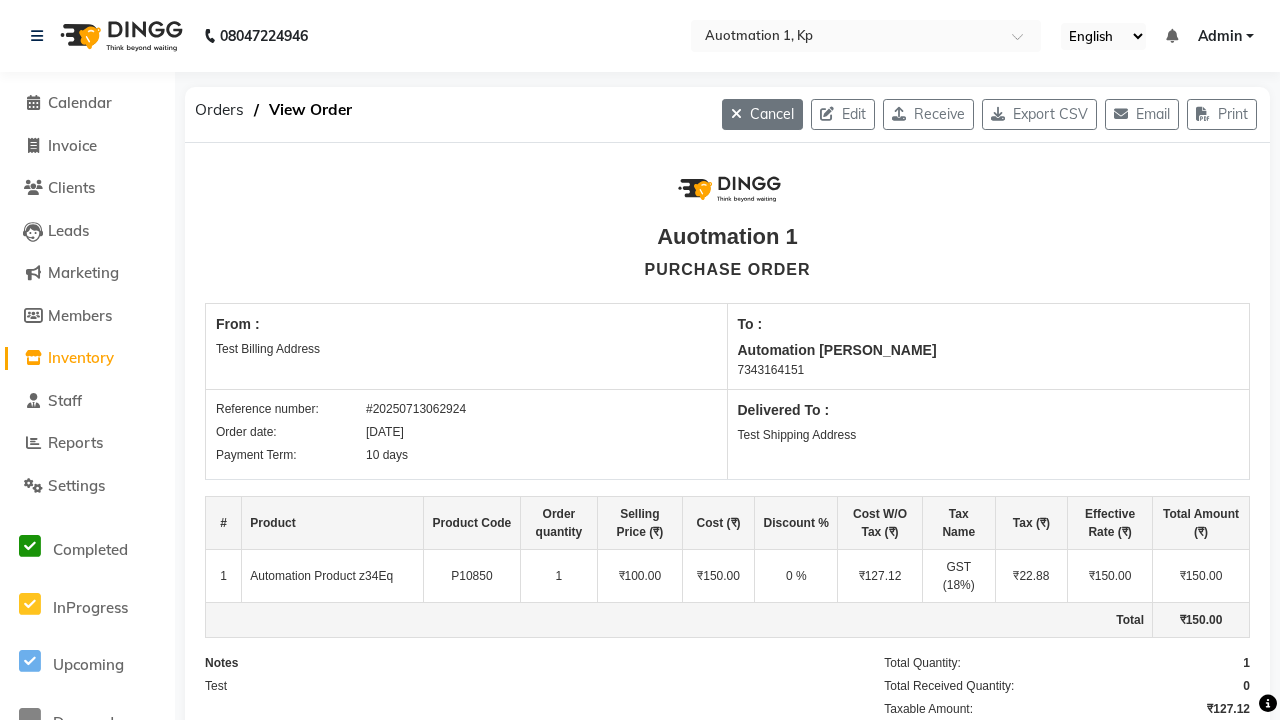 click on "Cancel" 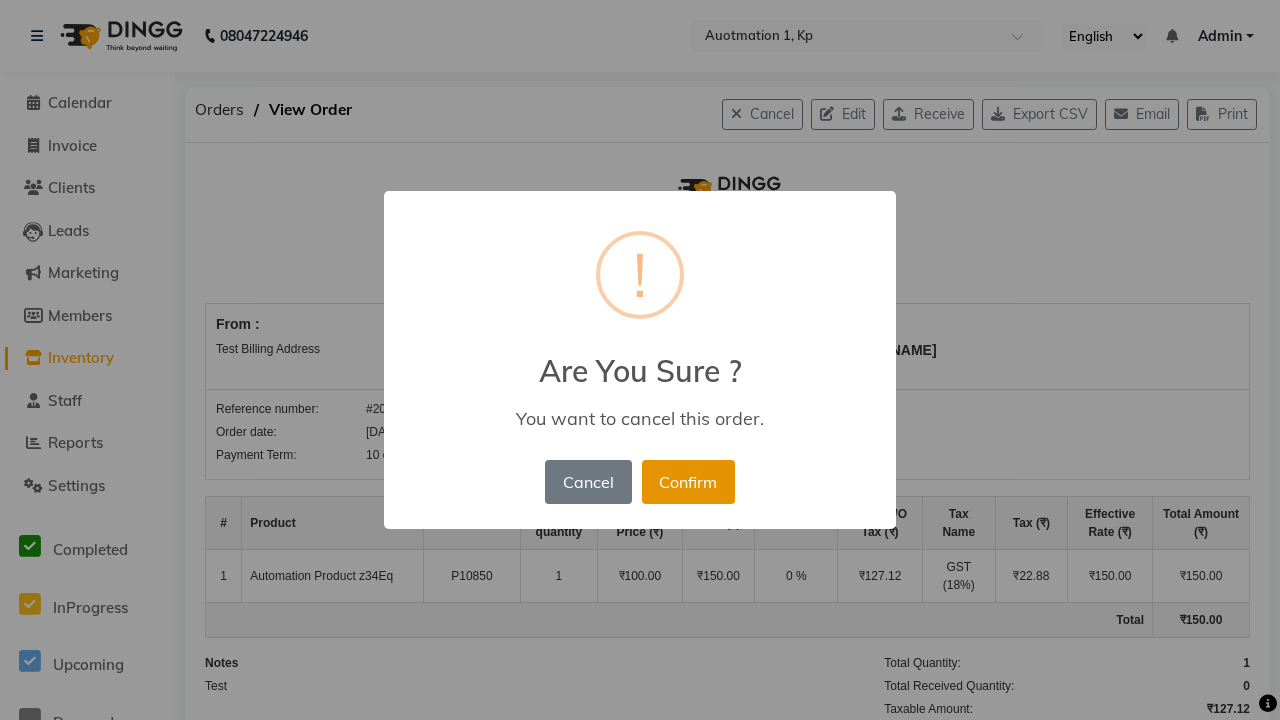 click on "Confirm" at bounding box center [688, 482] 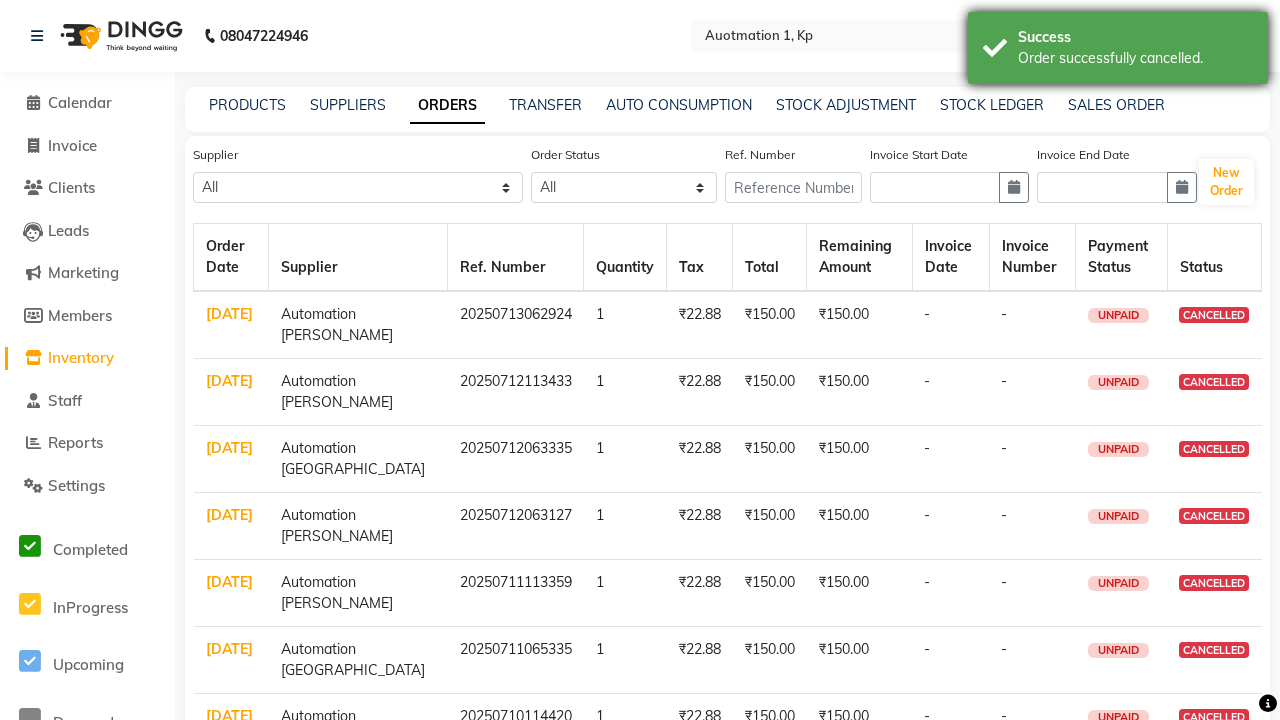 click on "Order successfully cancelled." at bounding box center (1135, 58) 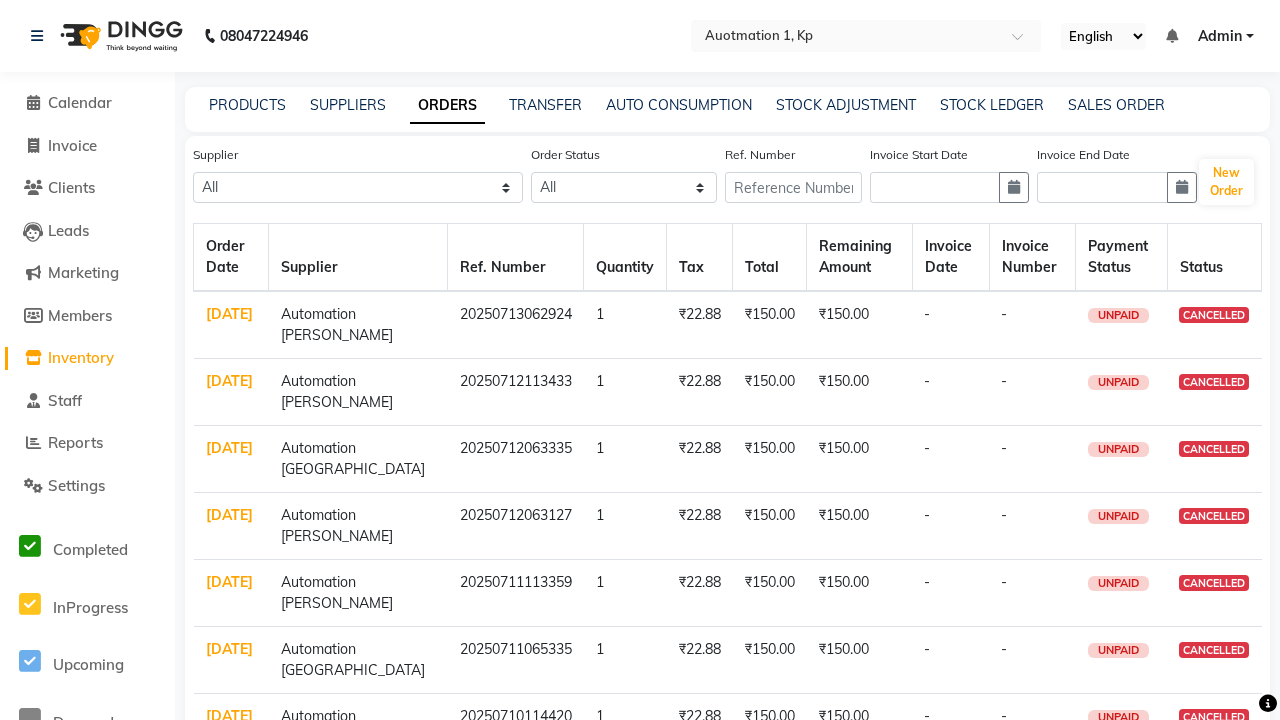 select on "1535" 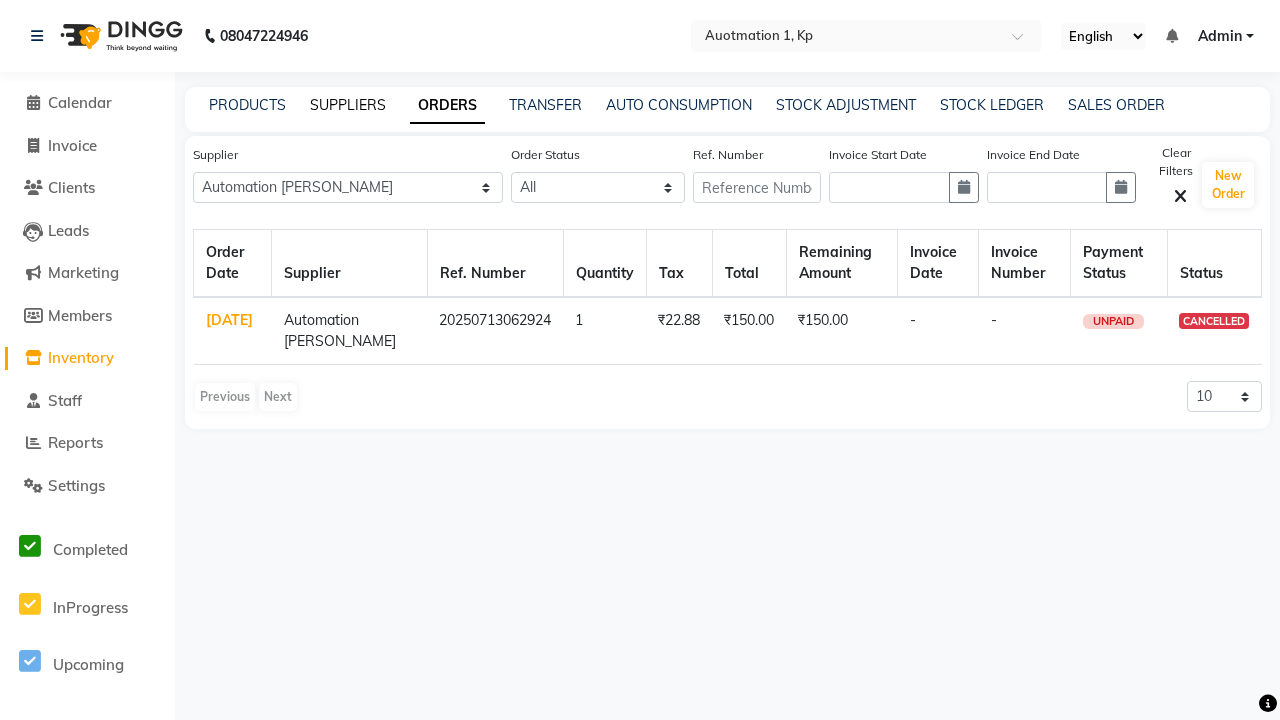 click on "SUPPLIERS" 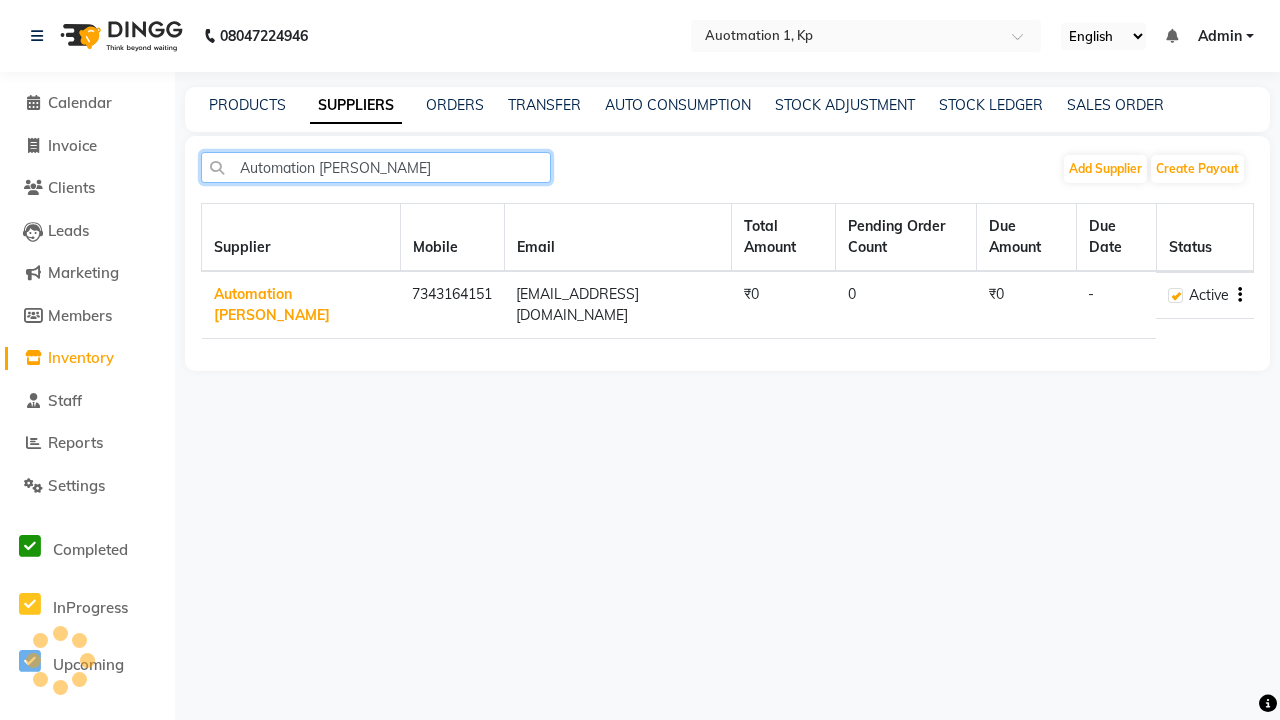 type on "Automation [PERSON_NAME]" 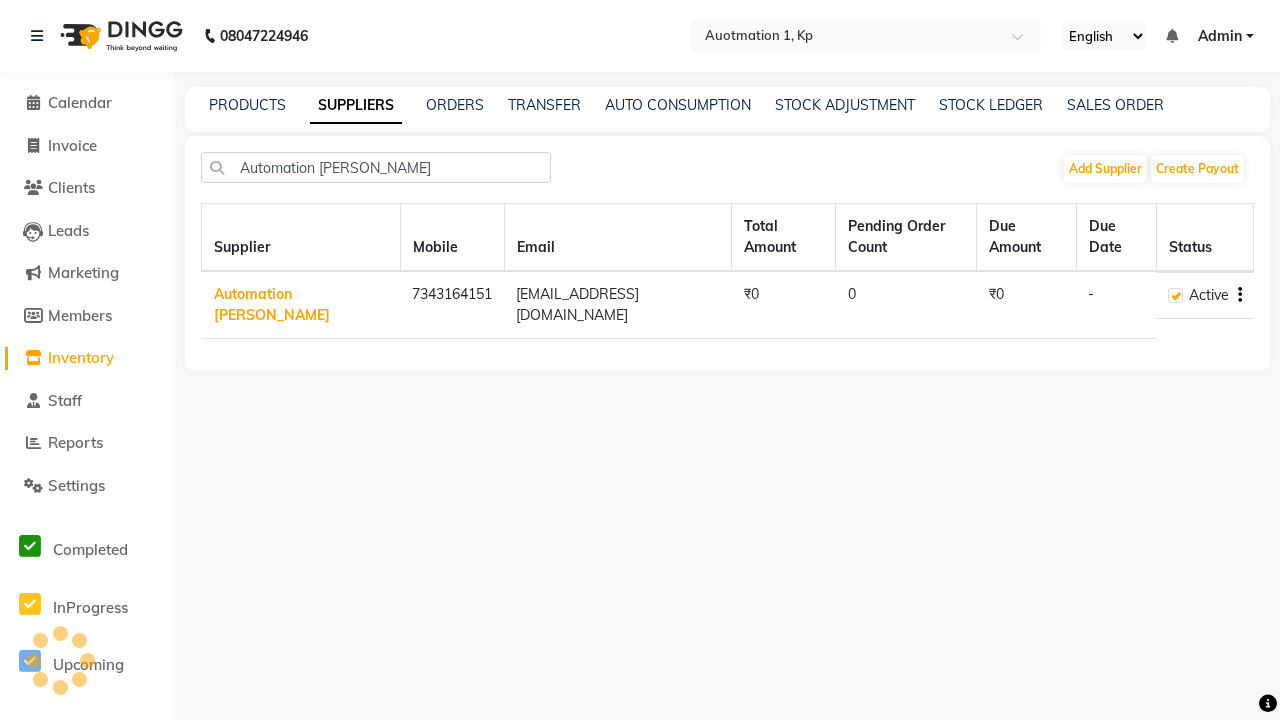 click 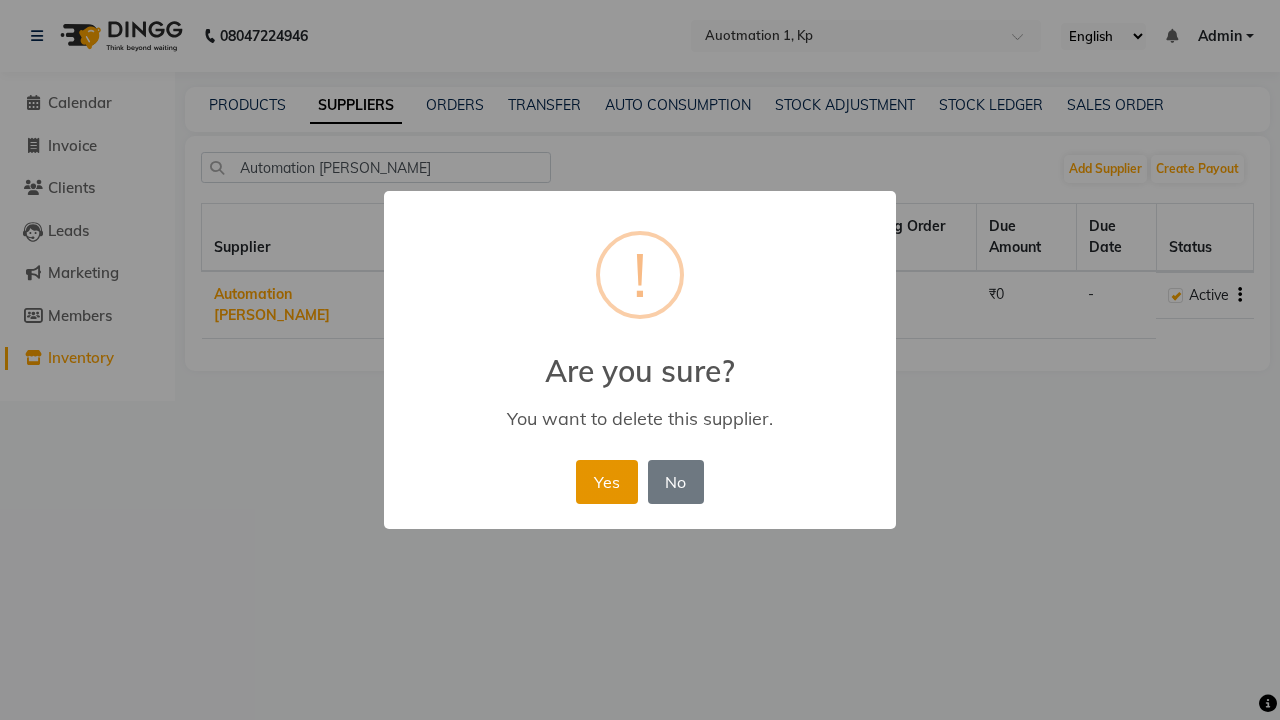click on "Yes" at bounding box center (606, 482) 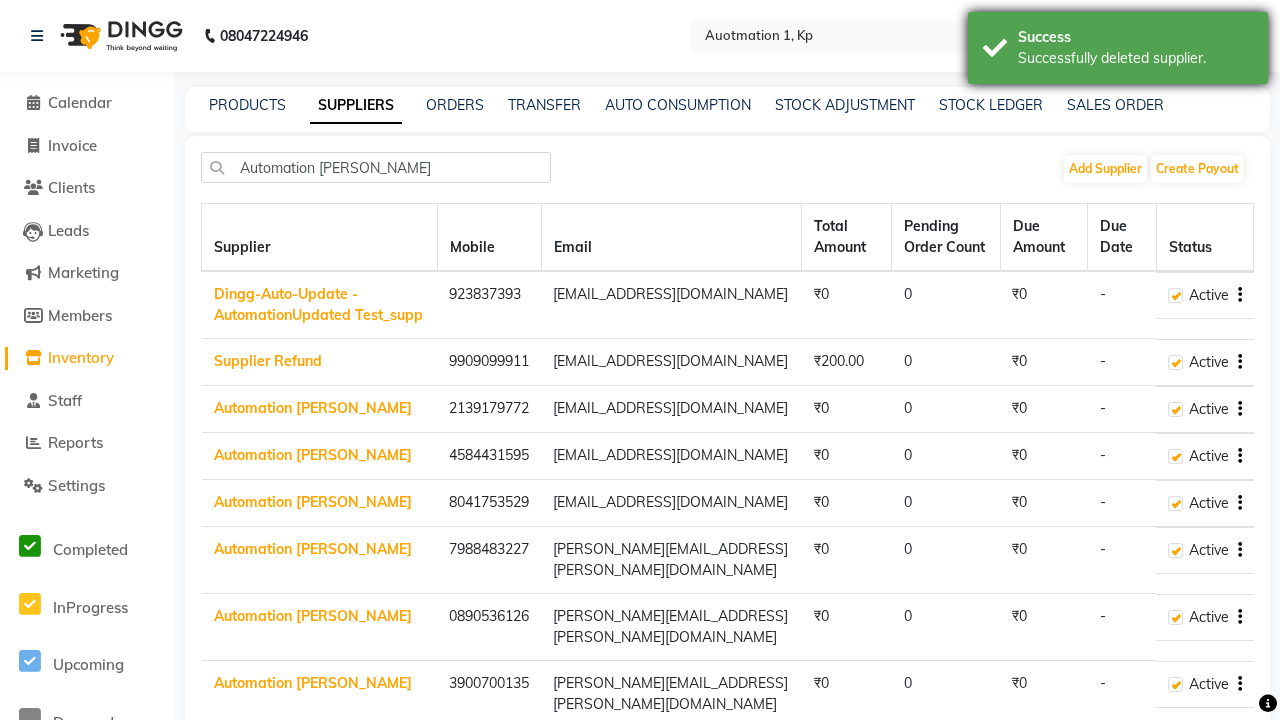 click on "Successfully deleted supplier." at bounding box center [1135, 58] 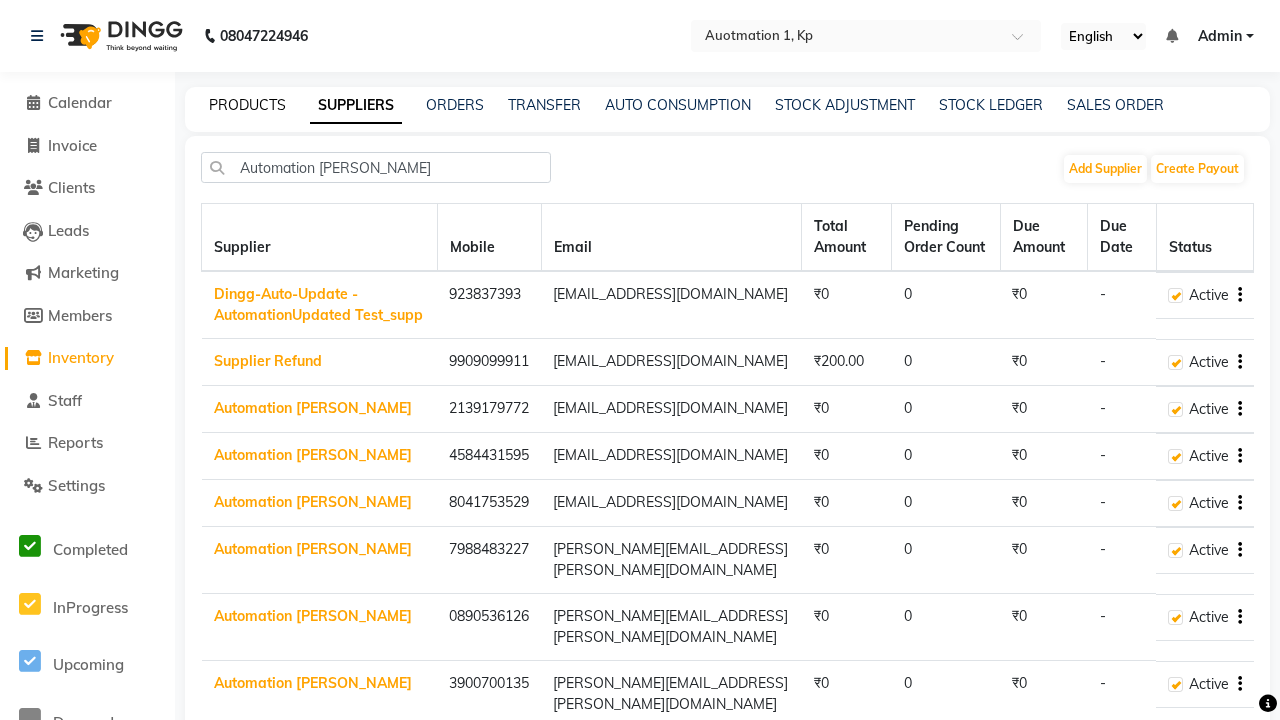click on "PRODUCTS" 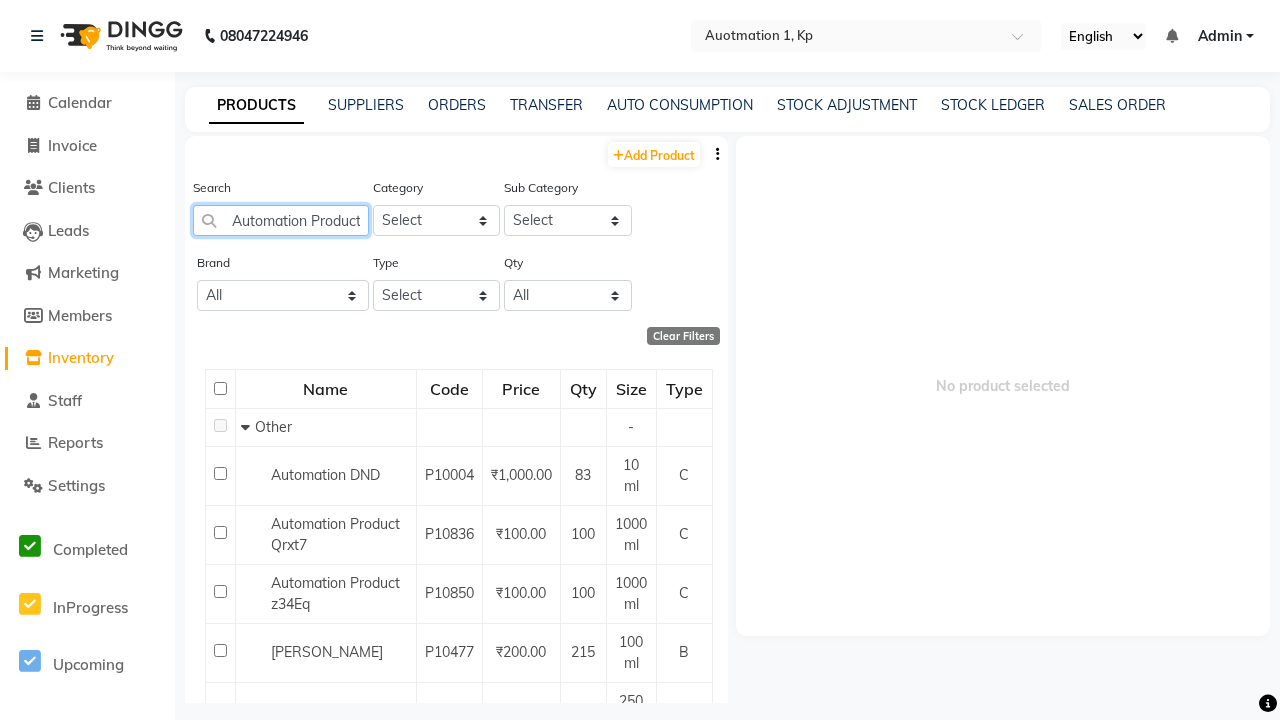 scroll, scrollTop: 0, scrollLeft: 44, axis: horizontal 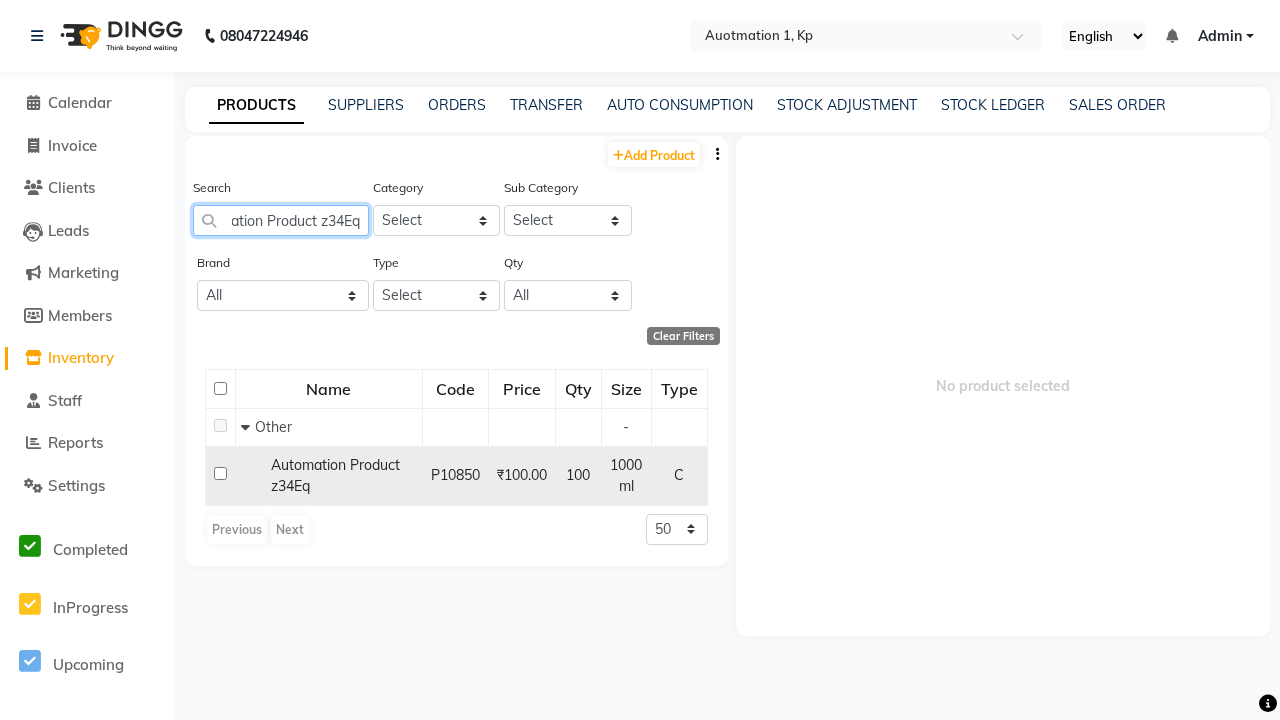 type on "Automation Product z34Eq" 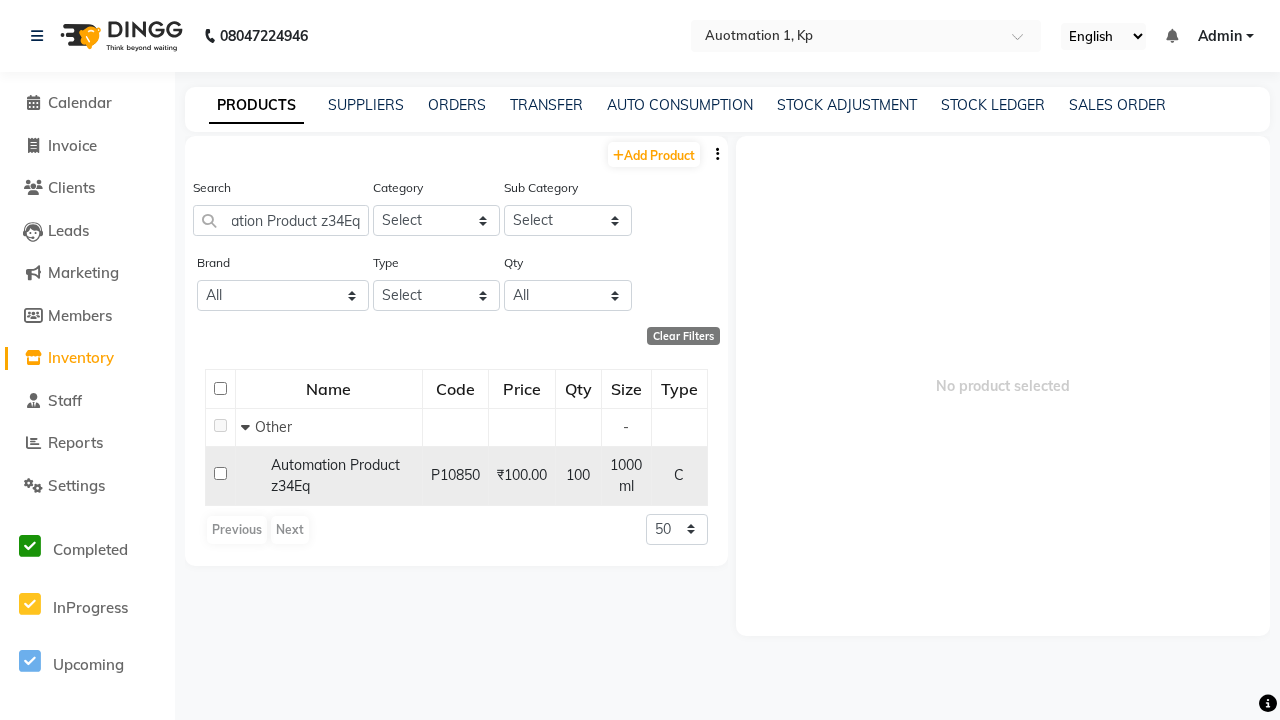 click 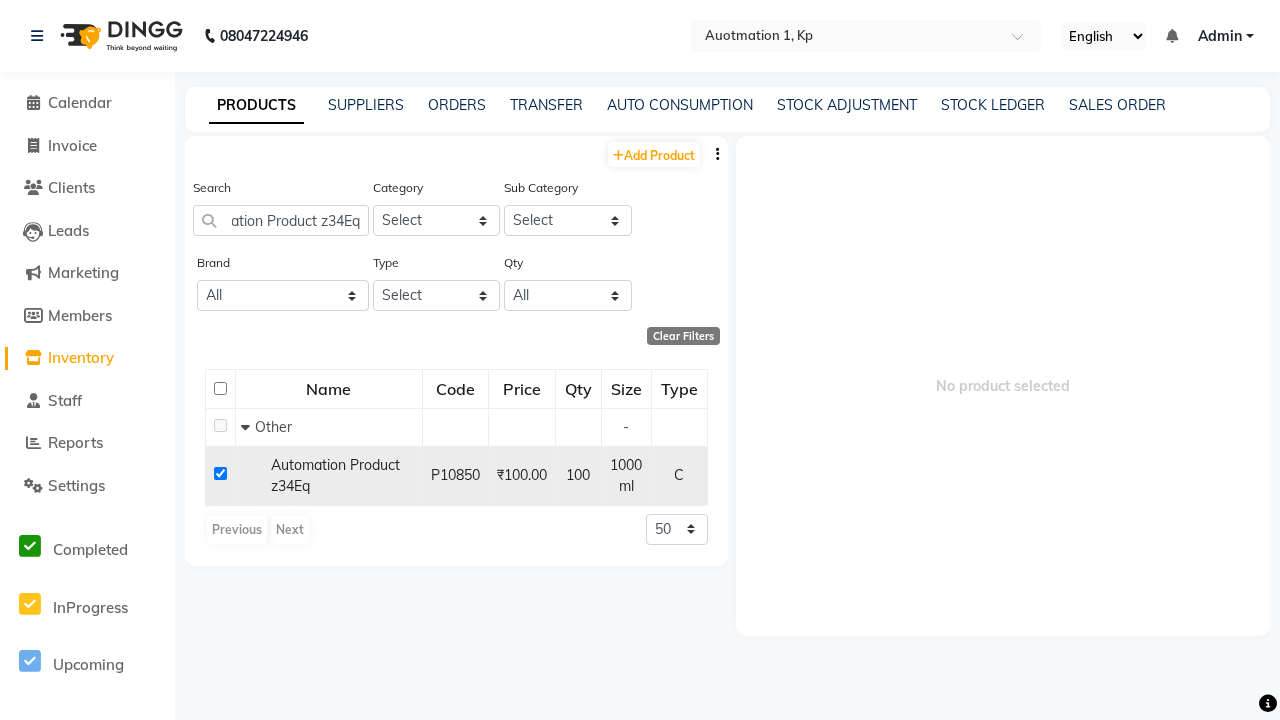 checkbox on "true" 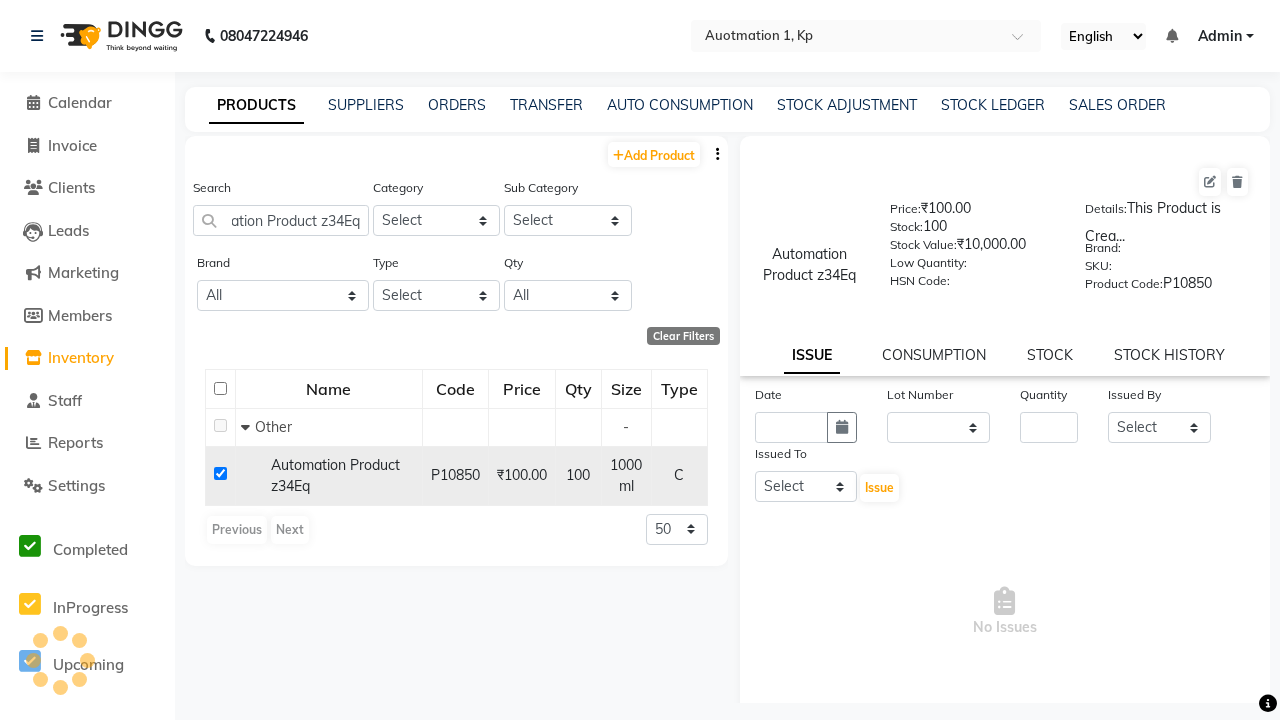 scroll, scrollTop: 0, scrollLeft: 0, axis: both 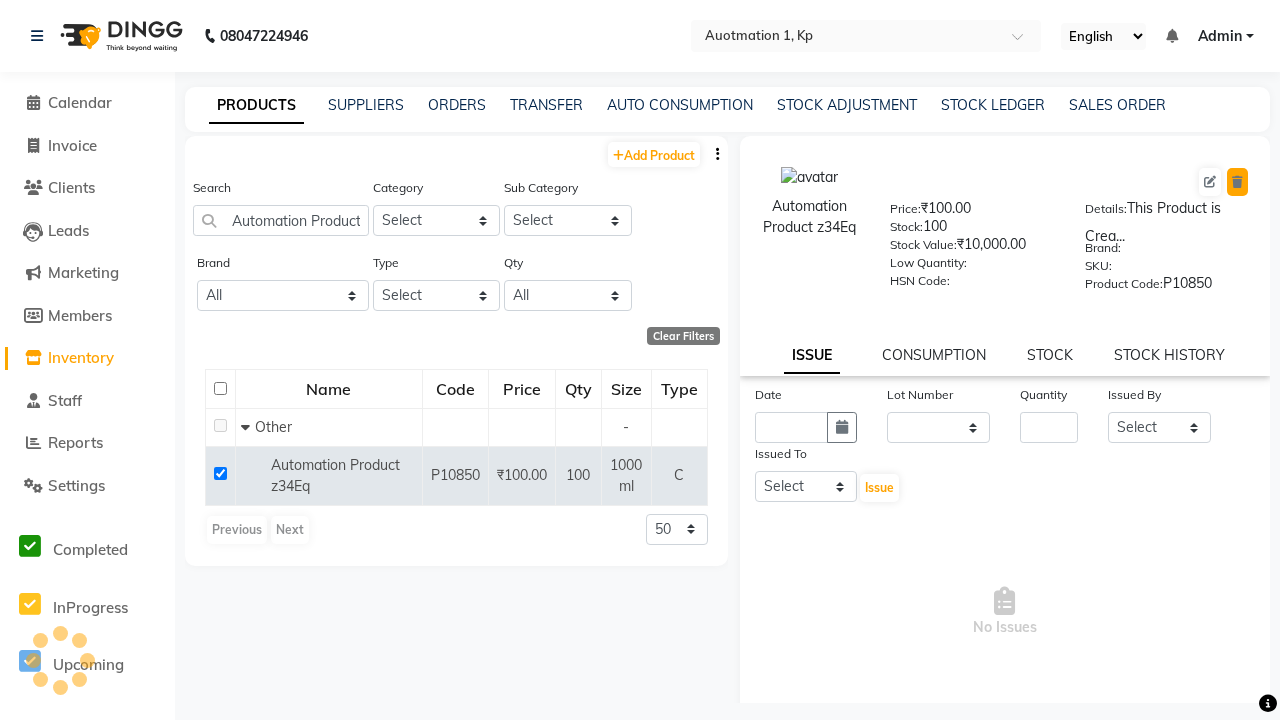 click 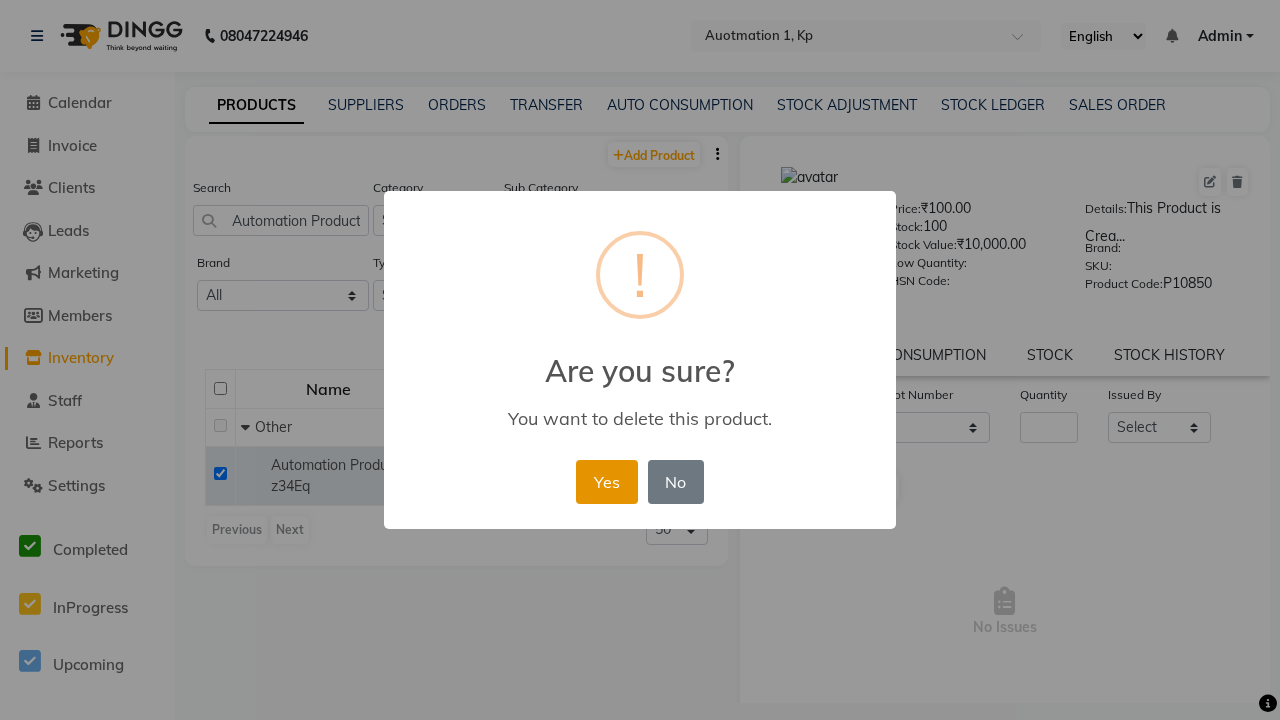 click on "Yes" at bounding box center (606, 482) 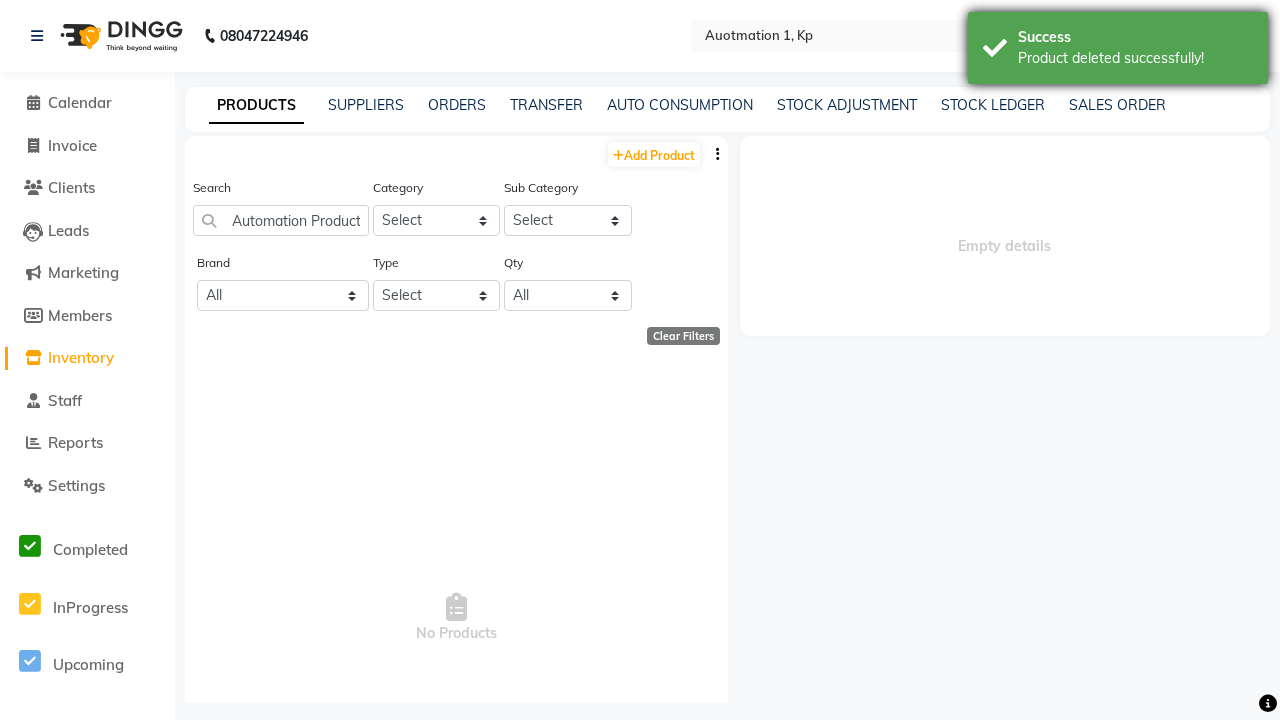 click on "Product deleted successfully!" at bounding box center [1135, 58] 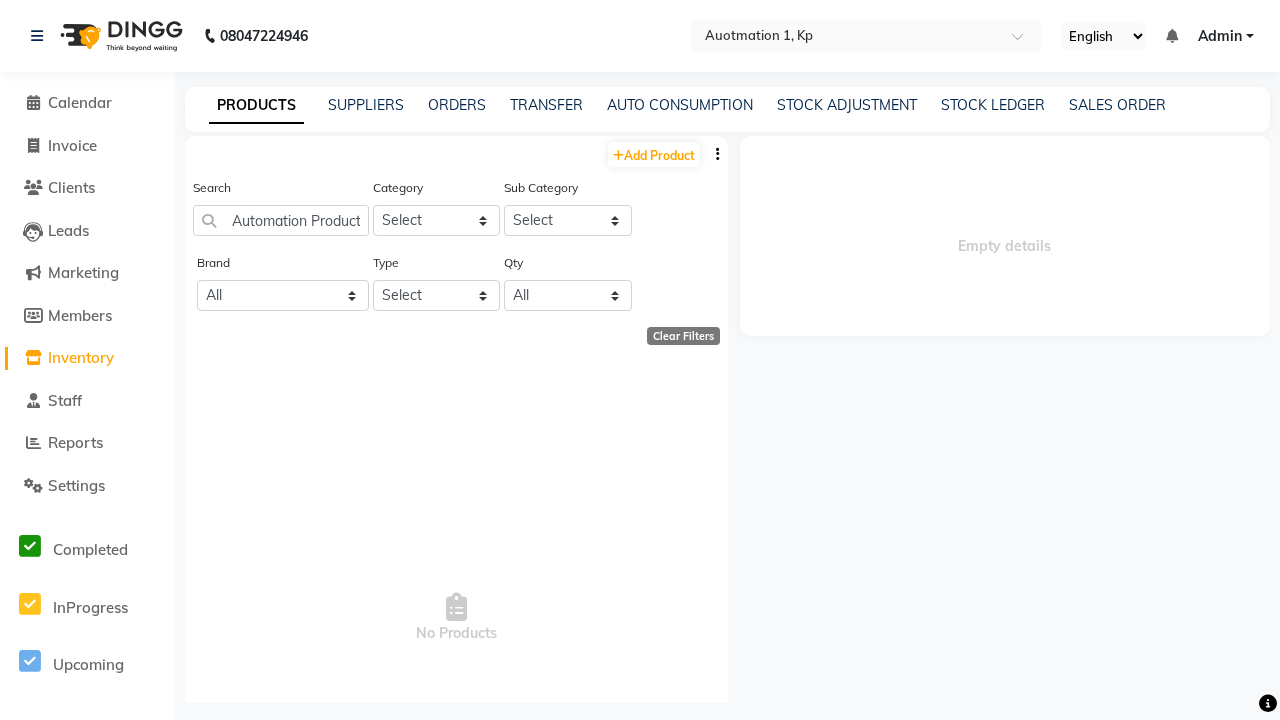 click on "Admin" at bounding box center (1220, 36) 